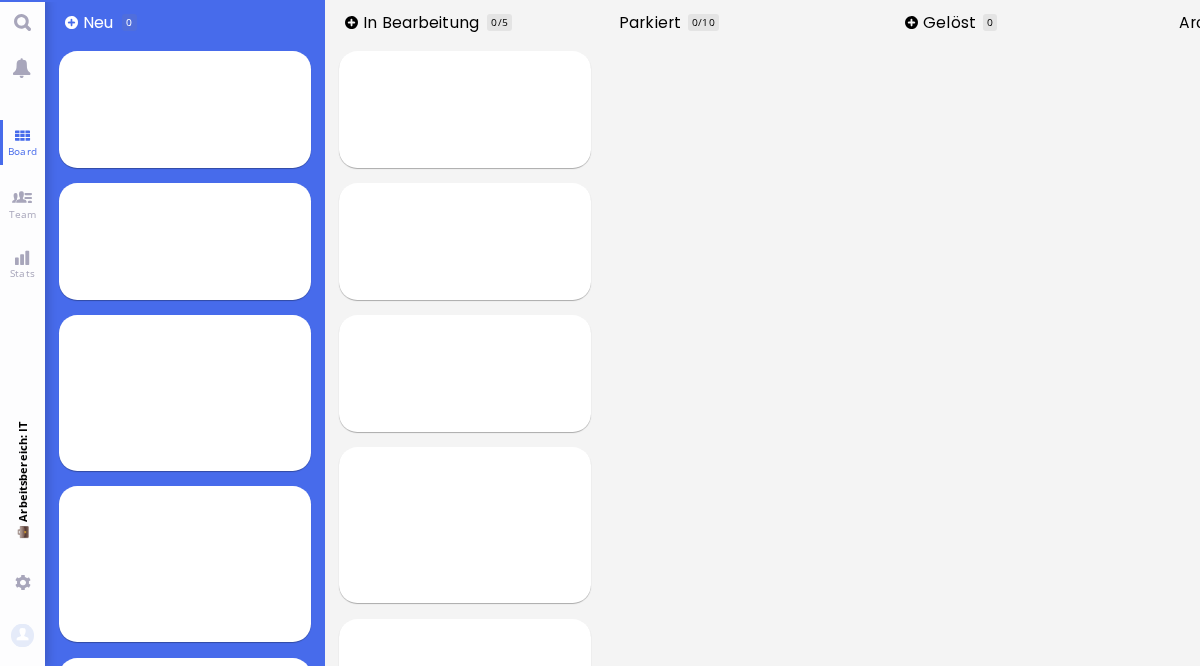scroll, scrollTop: 0, scrollLeft: 0, axis: both 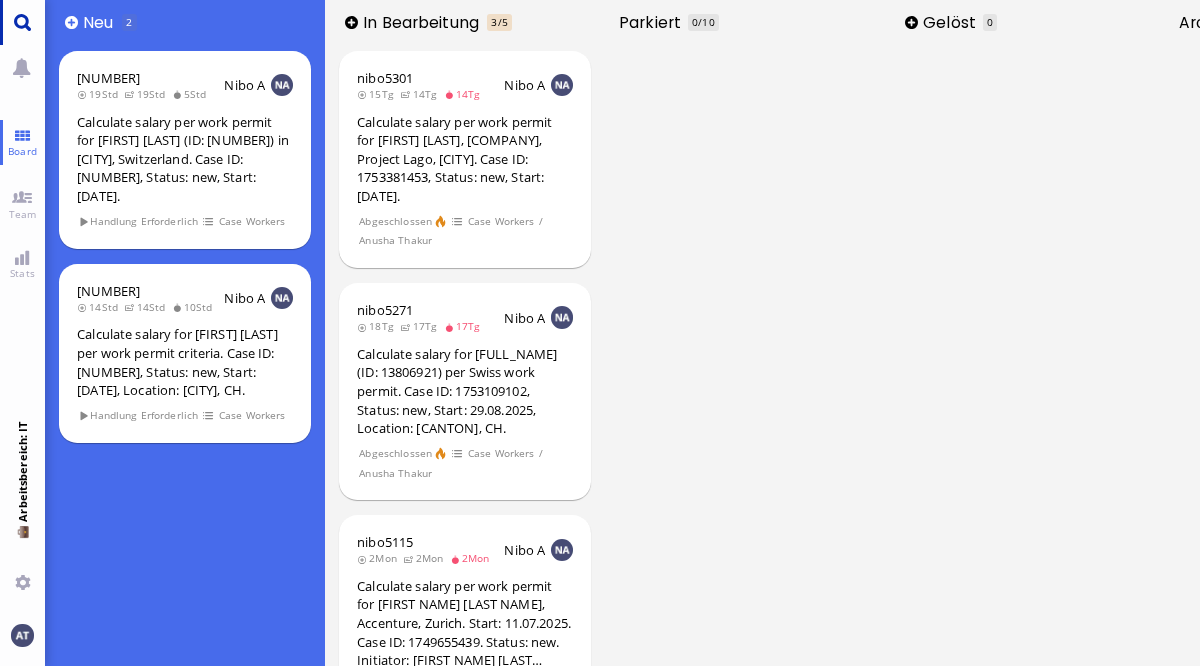 click at bounding box center [22, 22] 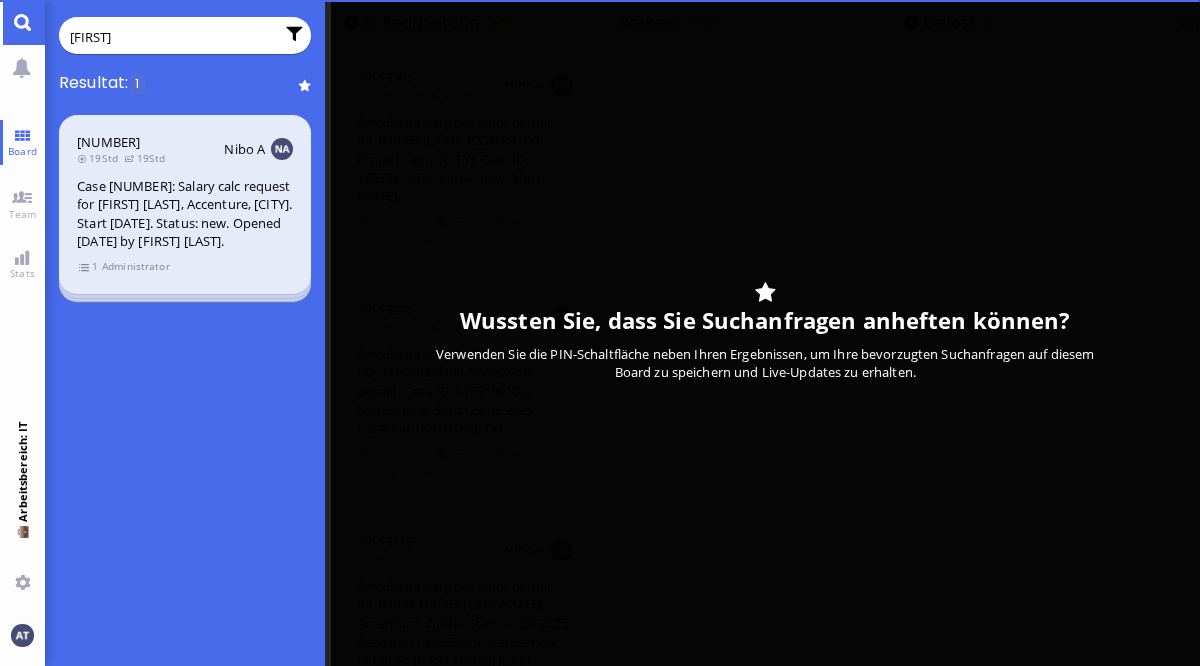 type on "[FIRST]" 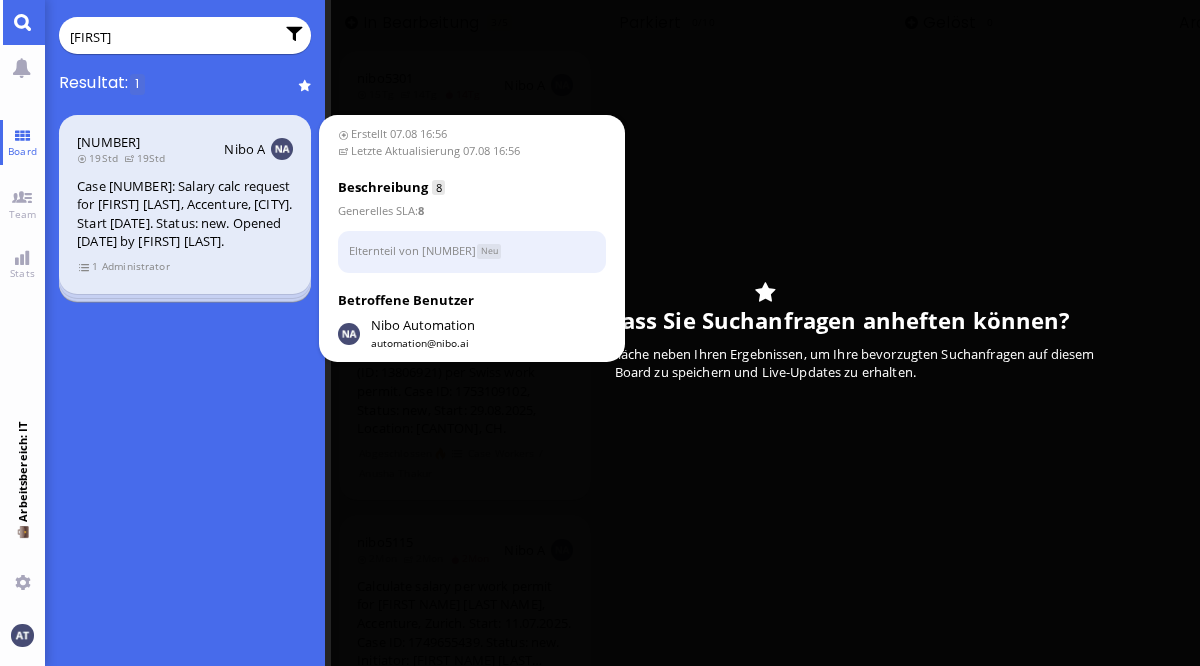 click on "[NUMBER] - Nibo A Case [NUMBER]: Salary calc request for [FIRST] [LAST], Accenture, [CITY]. Start [DATE]. Status: new. Opened [DATE] by [FIRST] [LAST]. 1 Administrator" at bounding box center [185, 204] 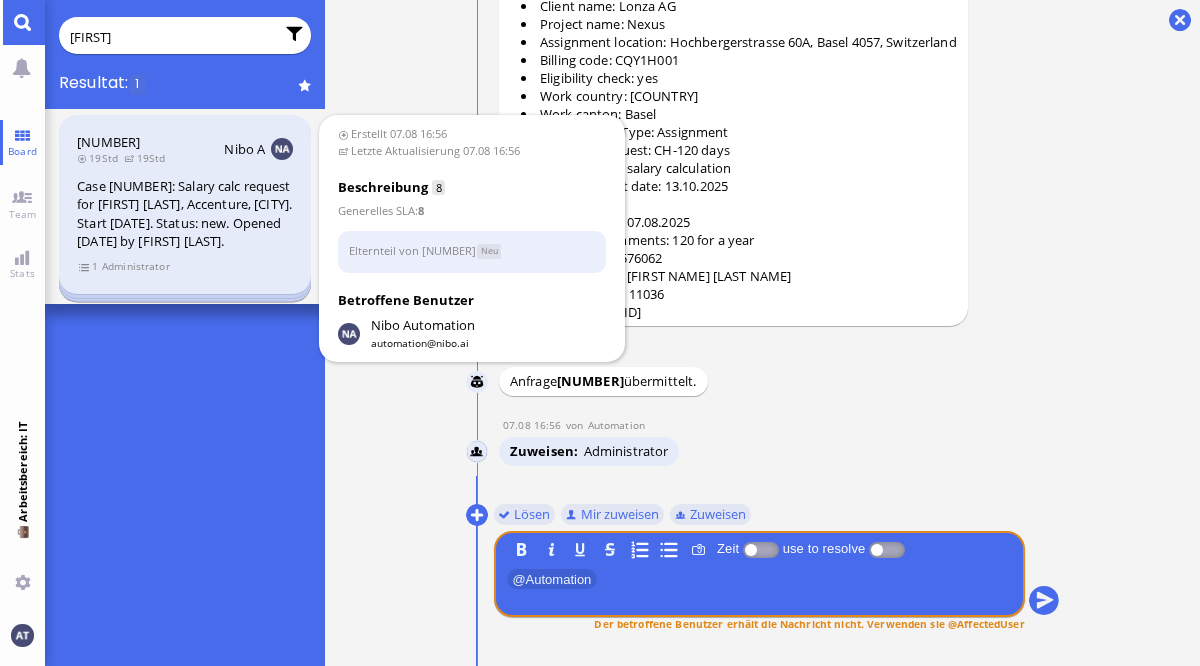 click on "Administrator" at bounding box center (135, 266) 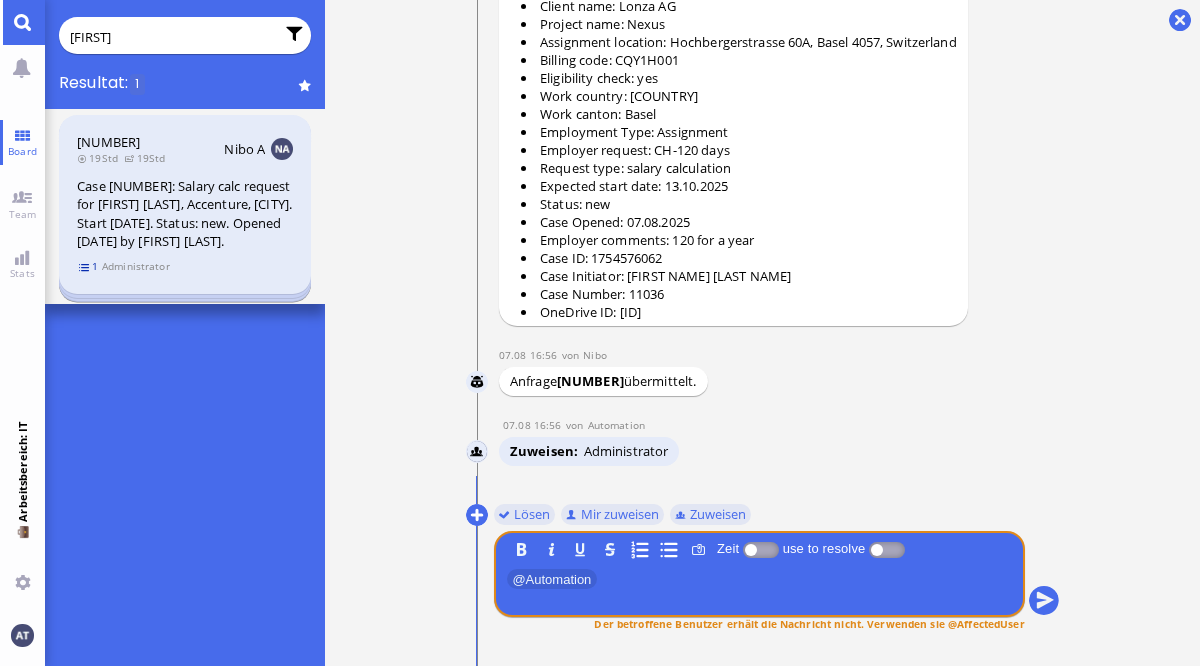 click on "1" at bounding box center [89, 266] 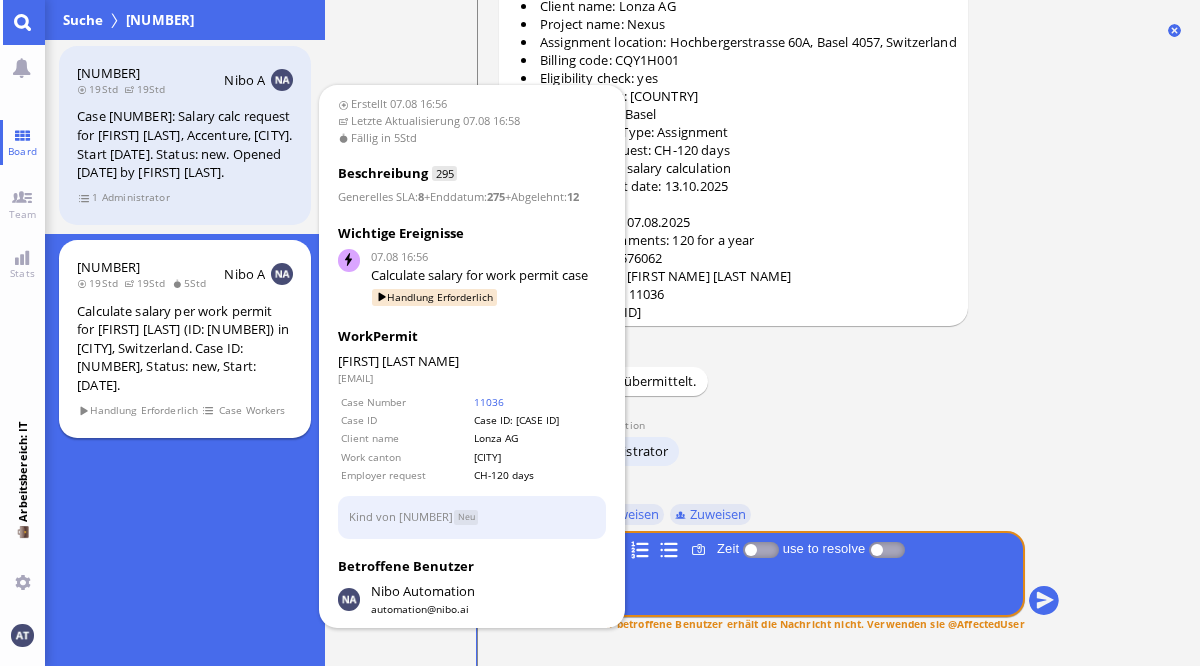click on "Calculate salary per work permit for [FIRST] [LAST] (ID: [NUMBER]) in [CITY], Switzerland. Case ID: [NUMBER], Status: new, Start: [DATE]." at bounding box center (185, 348) 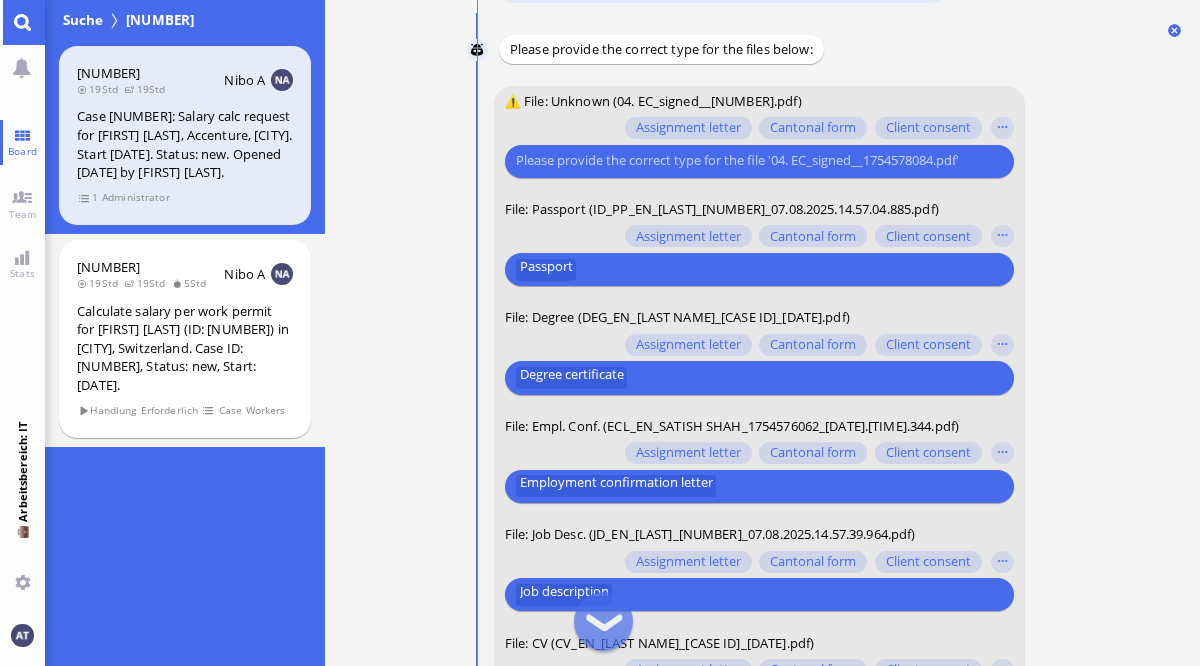scroll, scrollTop: -106, scrollLeft: 0, axis: vertical 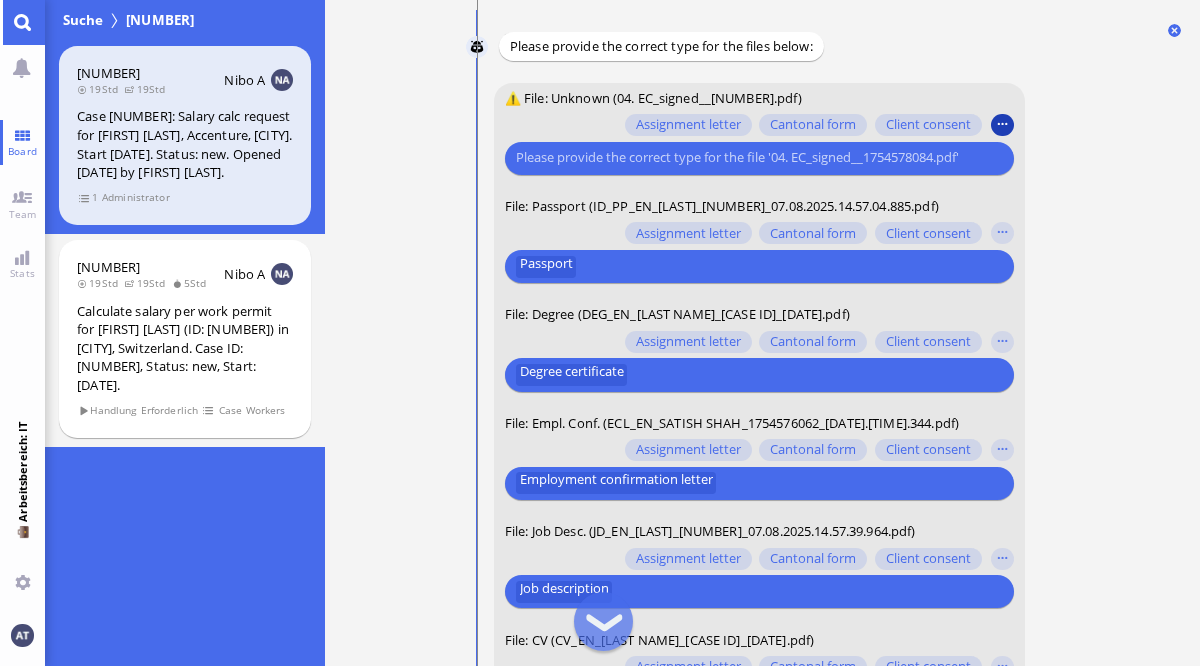 click at bounding box center (1002, 125) 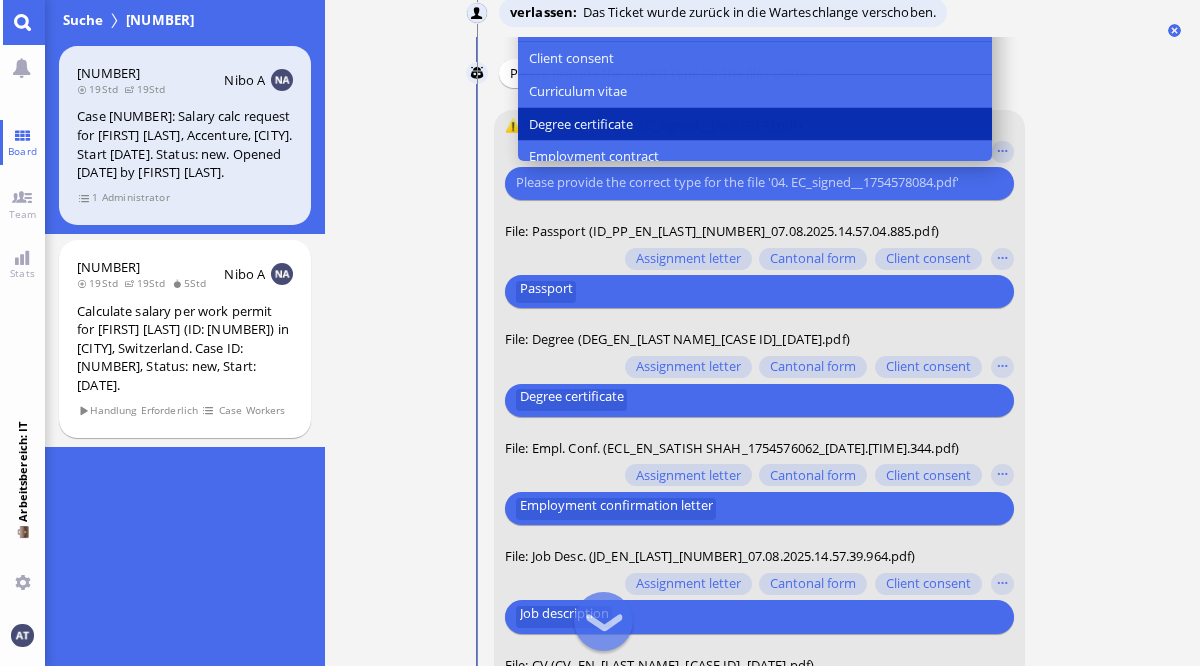 scroll, scrollTop: -121, scrollLeft: 0, axis: vertical 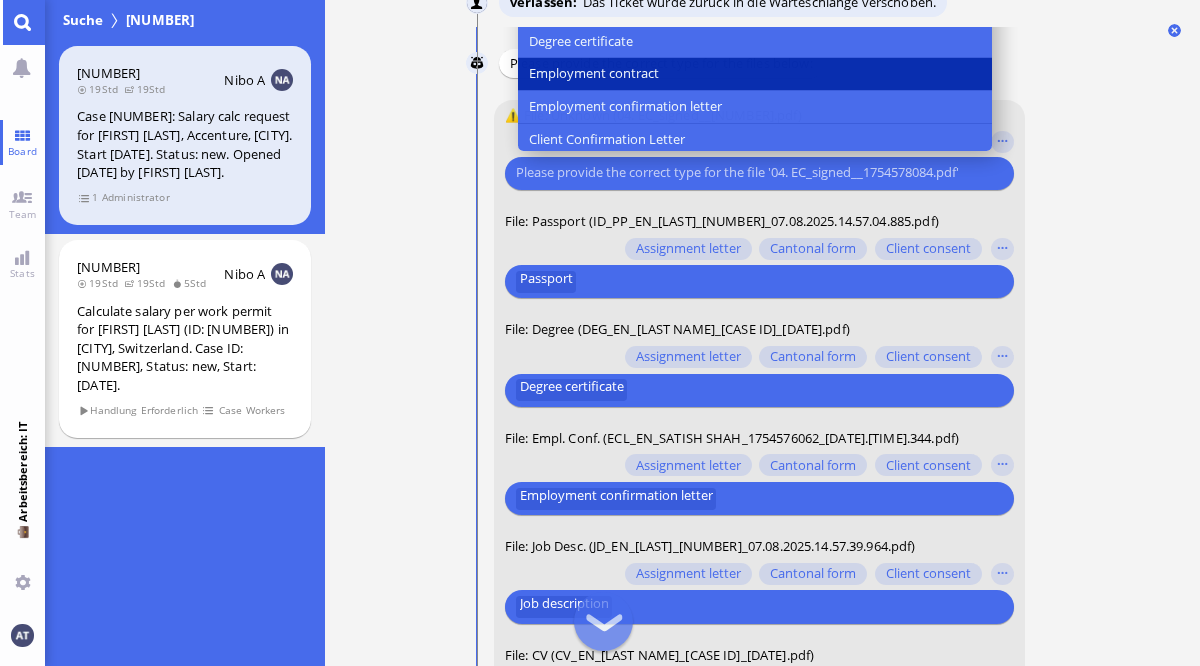 click on "Employment contract" at bounding box center (754, 74) 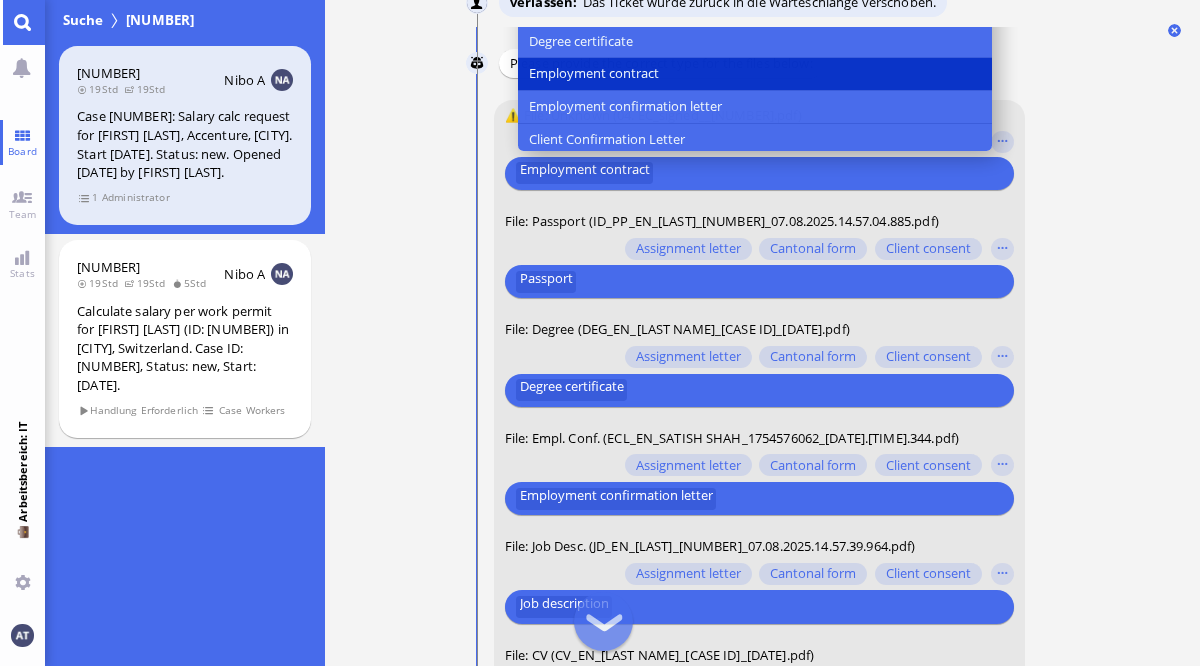 click on "07.08 16:56 von Automation Automation Calculate eligible salary for work permit 07.08 16:56 von Automation  -  Nicht an den betroffenen Benutzer gesendet Automation Nachricht Use provided details to calculate the salary in line with work permit requirements and eligibility criteria. 07.08 16:56 von Nibo Nibo Anfrage  [NUMBER]  übermittelt. 07.08 16:56 von Automation Automation Zuweisen Case Workers 07.08 16:56 von Automation Automation Fällig am 08.08.2025 16:56 07.08 16:56 von Automation Automation Automatisierung Calculate salary for work permit case — Ausgelöst 07.08 16:56 von Automation Automation Das Ticket hat seinen Status in In Bearbeitung geändert 07.08 16:56 von Automation Automation Analyst zuweisen 07.08 16:56 von Nibo Automation Nibo Automation Automatisierung 🆔 Extracted the case ID:  [NUMBER] . 07.08 16:56 von Nibo Automation Nibo Automation Automatisierung 🔄 Converting file  06. JD__[NUMBER].docx  to PDF. 07.08 16:56 von Nibo Automation Nibo Automation Automatisierung von None" at bounding box center [762, 333] 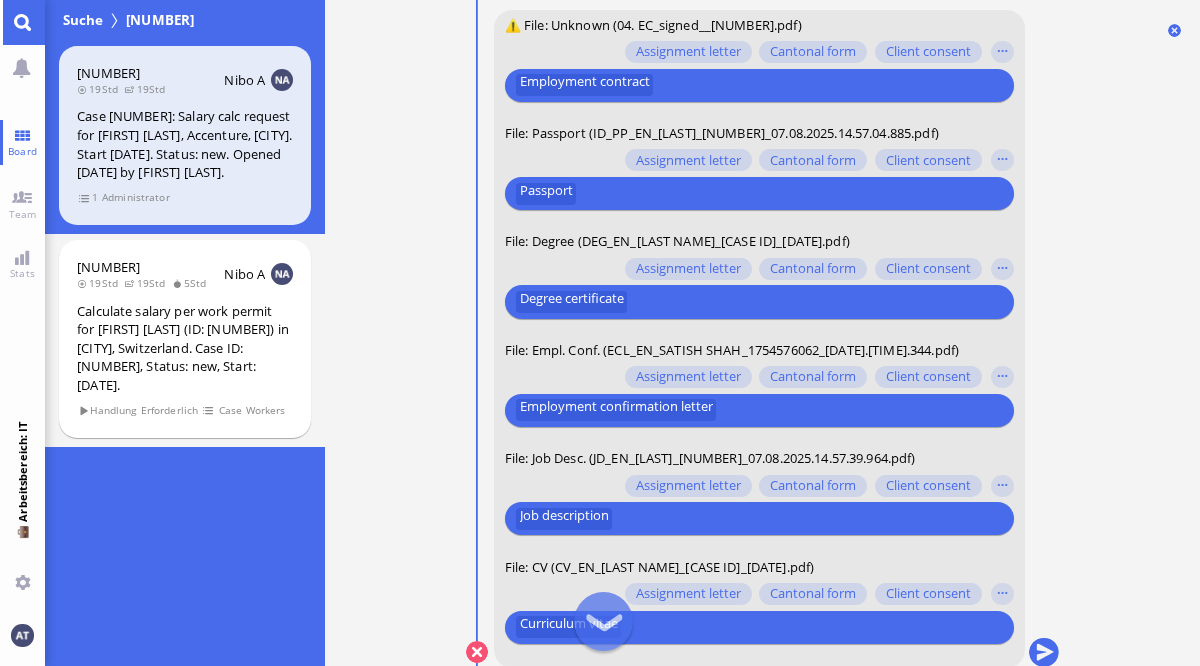 scroll, scrollTop: 0, scrollLeft: 0, axis: both 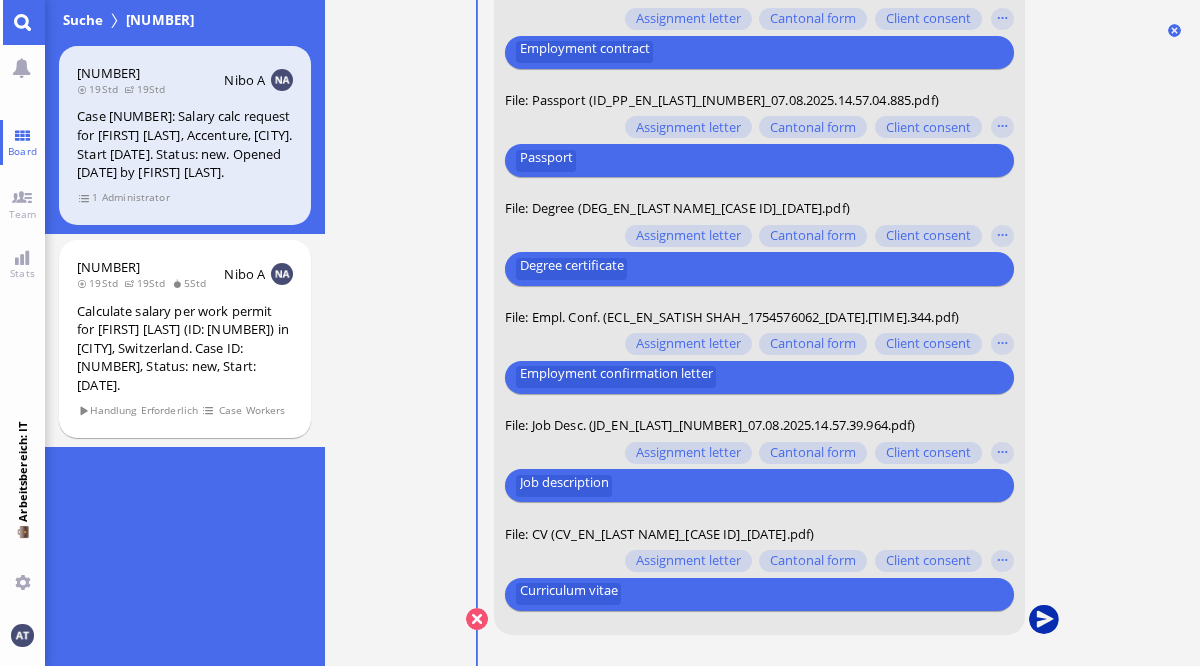 click at bounding box center (1043, 620) 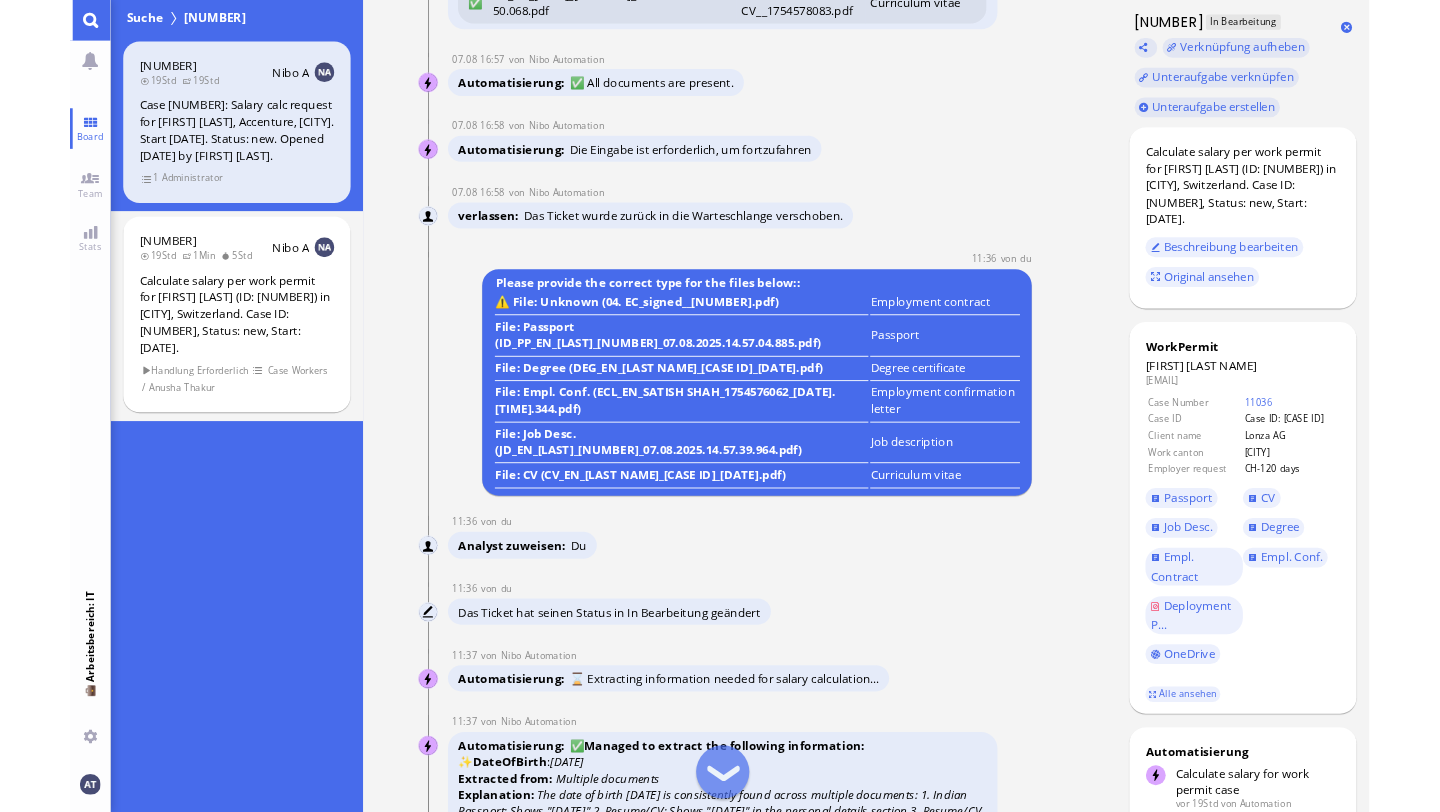 scroll, scrollTop: -3566, scrollLeft: 0, axis: vertical 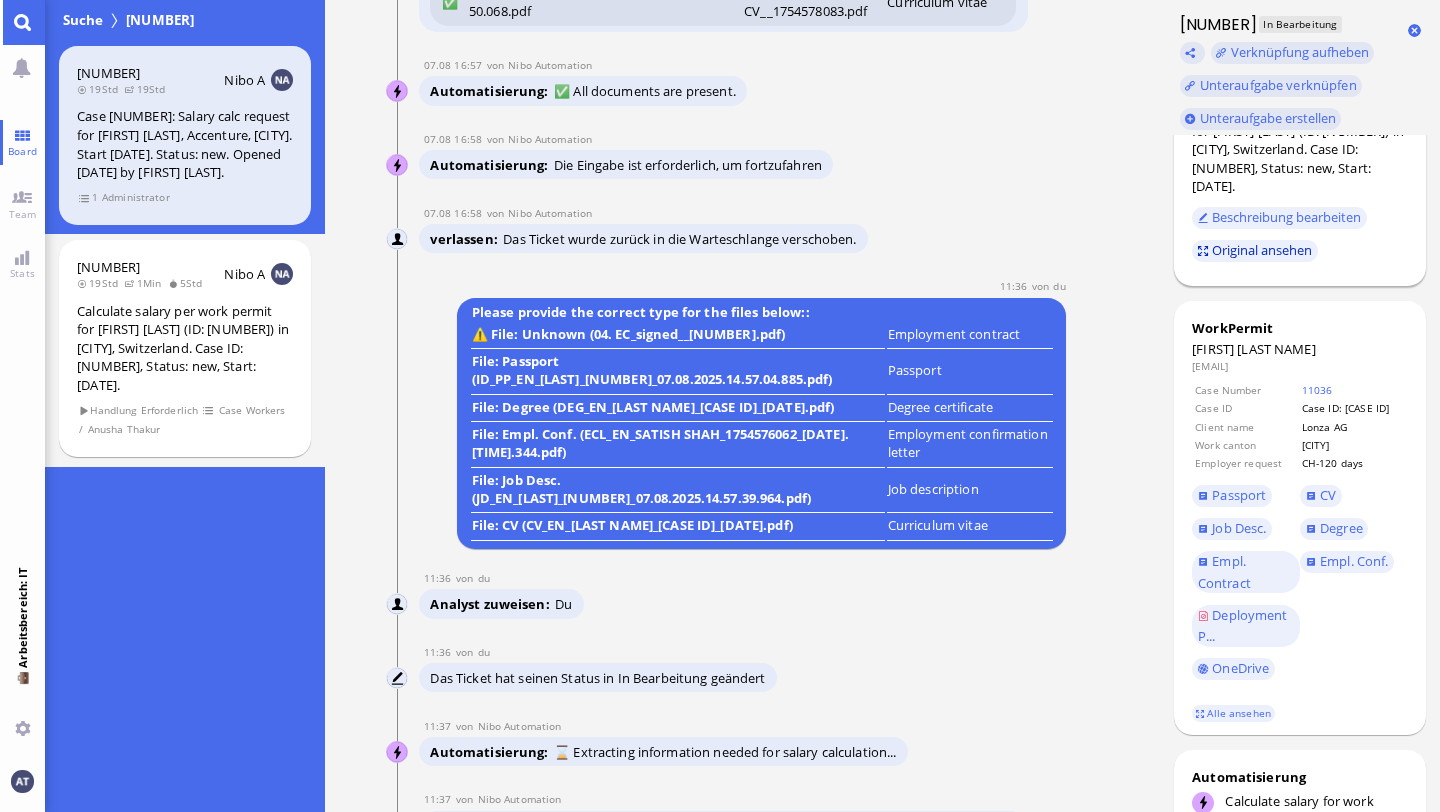 click on "Original ansehen" at bounding box center [1255, 251] 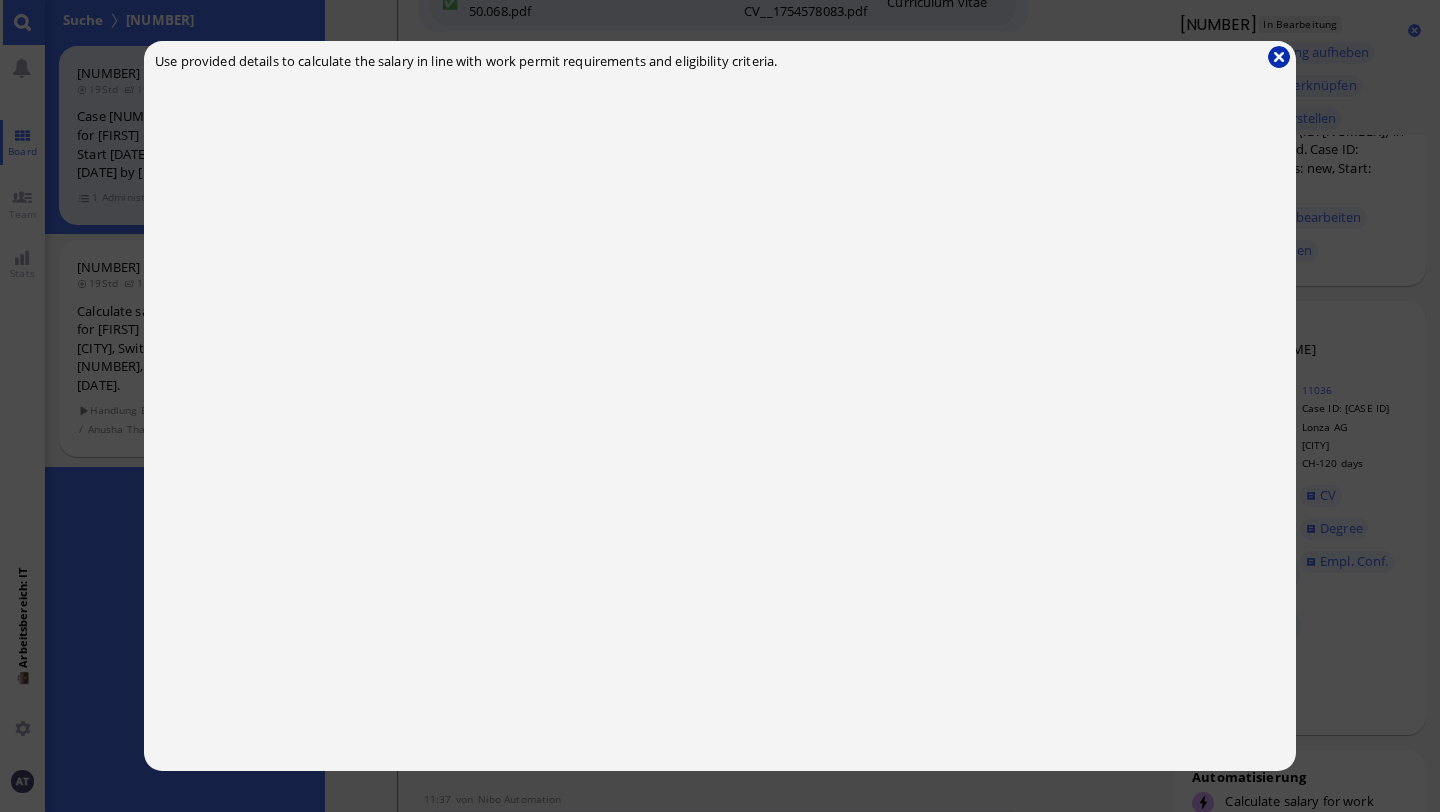 click at bounding box center (1279, 57) 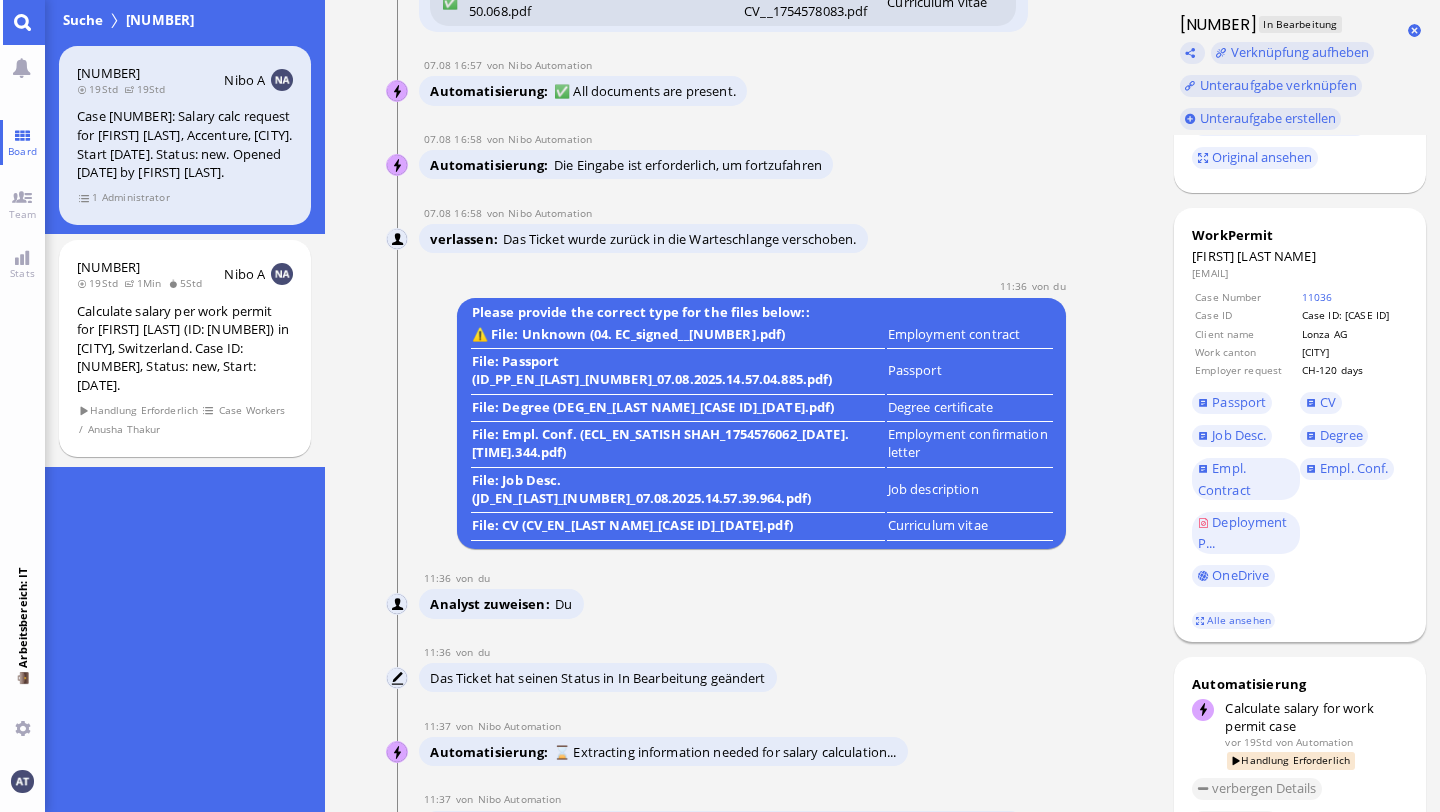 scroll, scrollTop: 158, scrollLeft: 0, axis: vertical 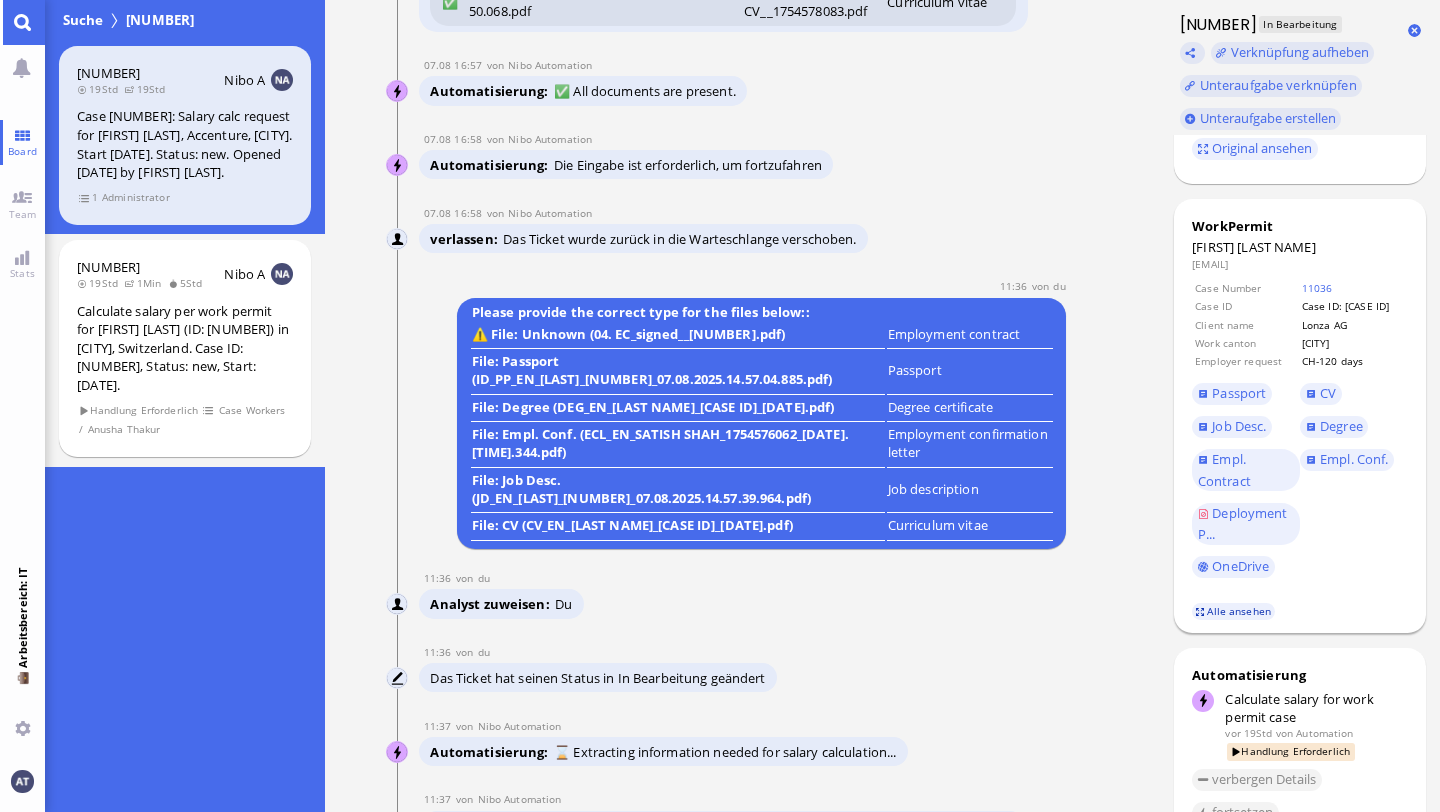 click on "Alle ansehen" at bounding box center (1234, 611) 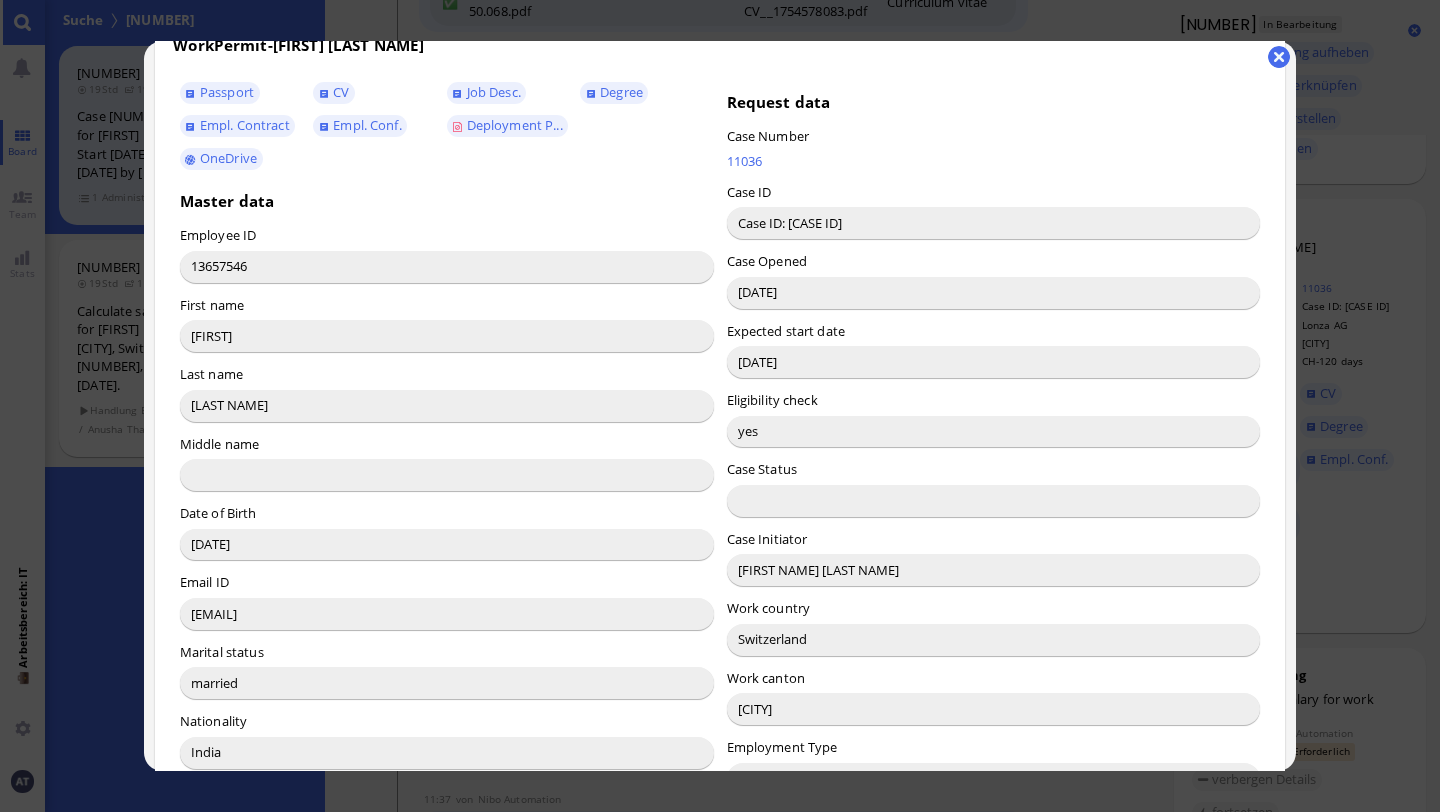 scroll, scrollTop: 79, scrollLeft: 0, axis: vertical 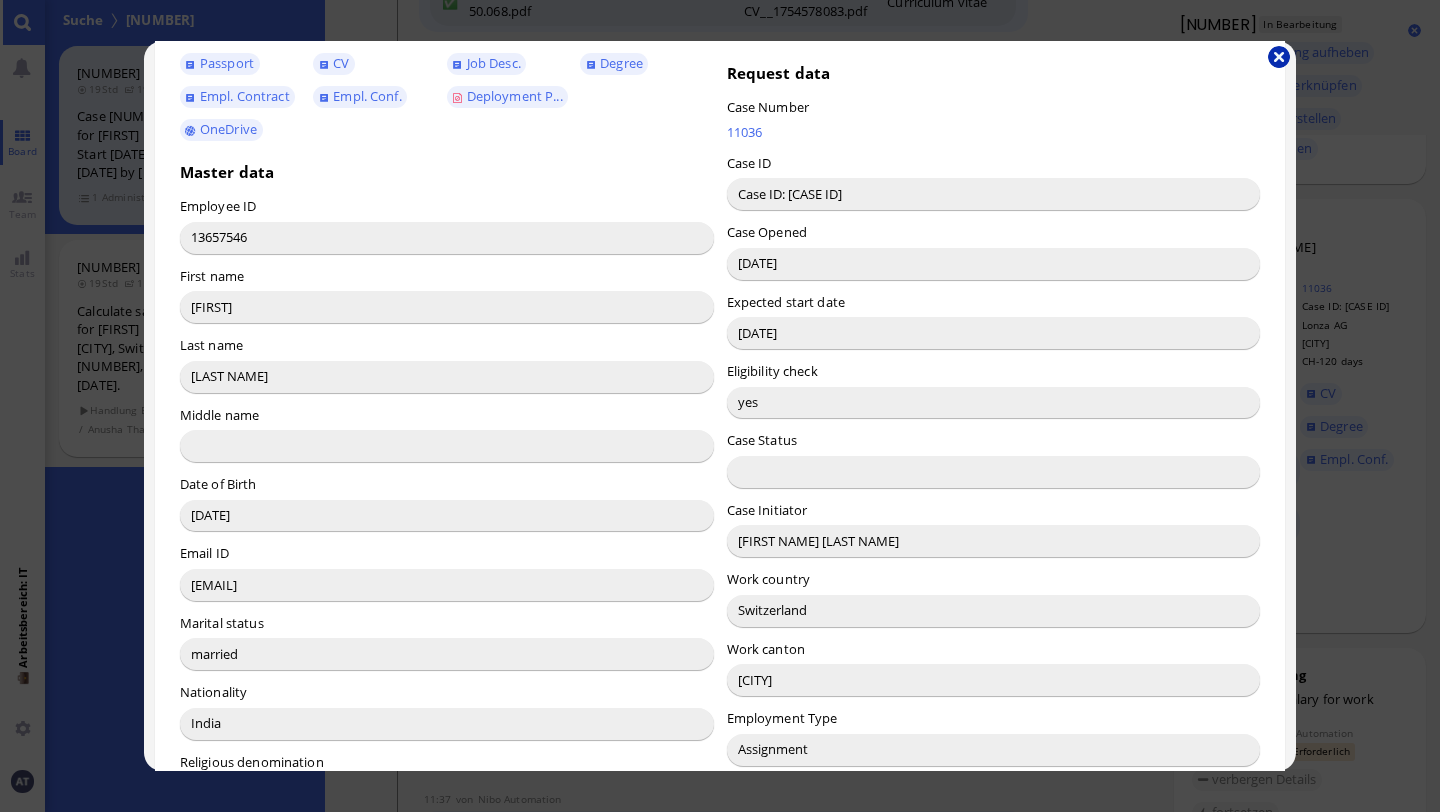 click at bounding box center (1279, 57) 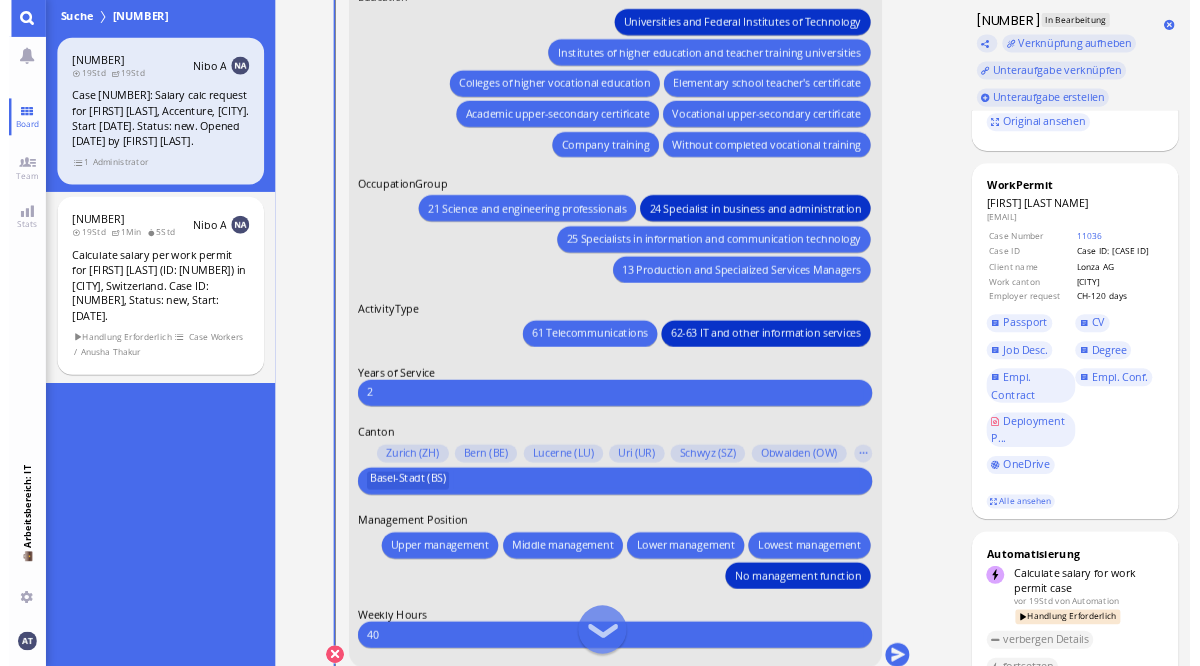 scroll, scrollTop: 0, scrollLeft: 0, axis: both 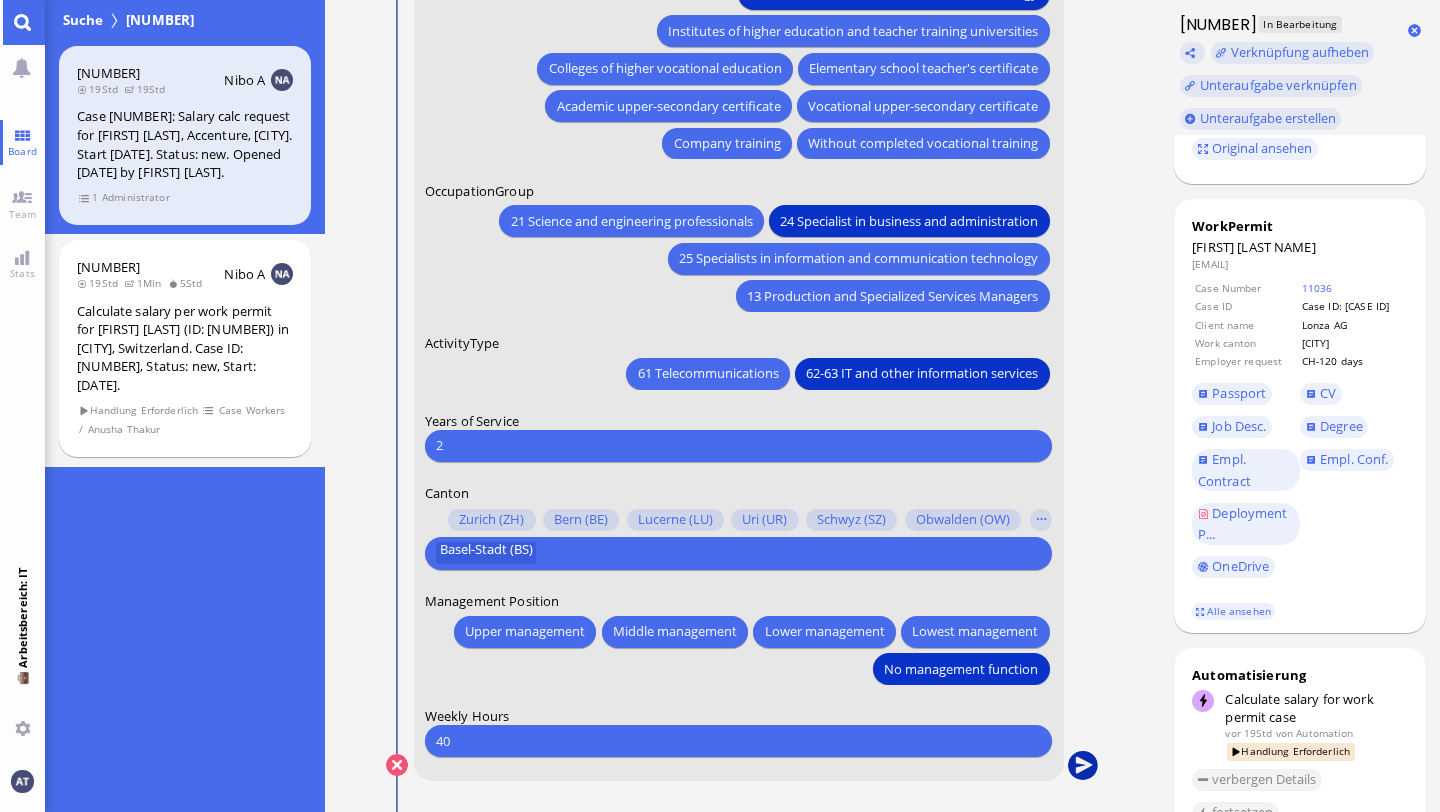 click at bounding box center [1083, 766] 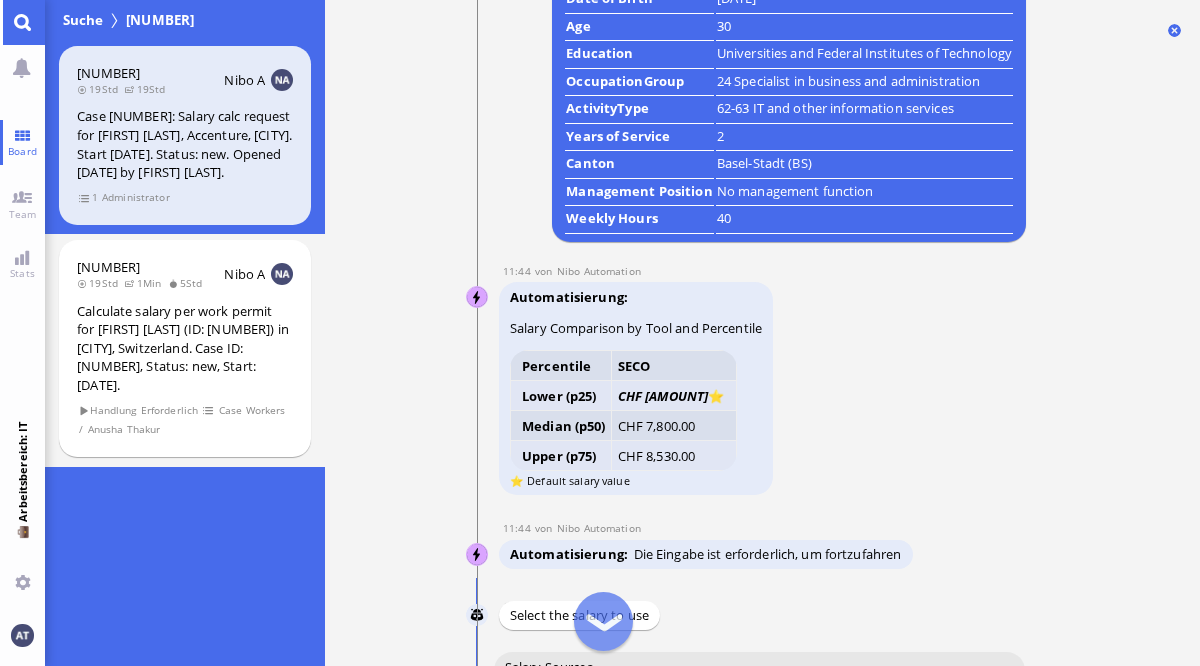 scroll, scrollTop: 0, scrollLeft: 0, axis: both 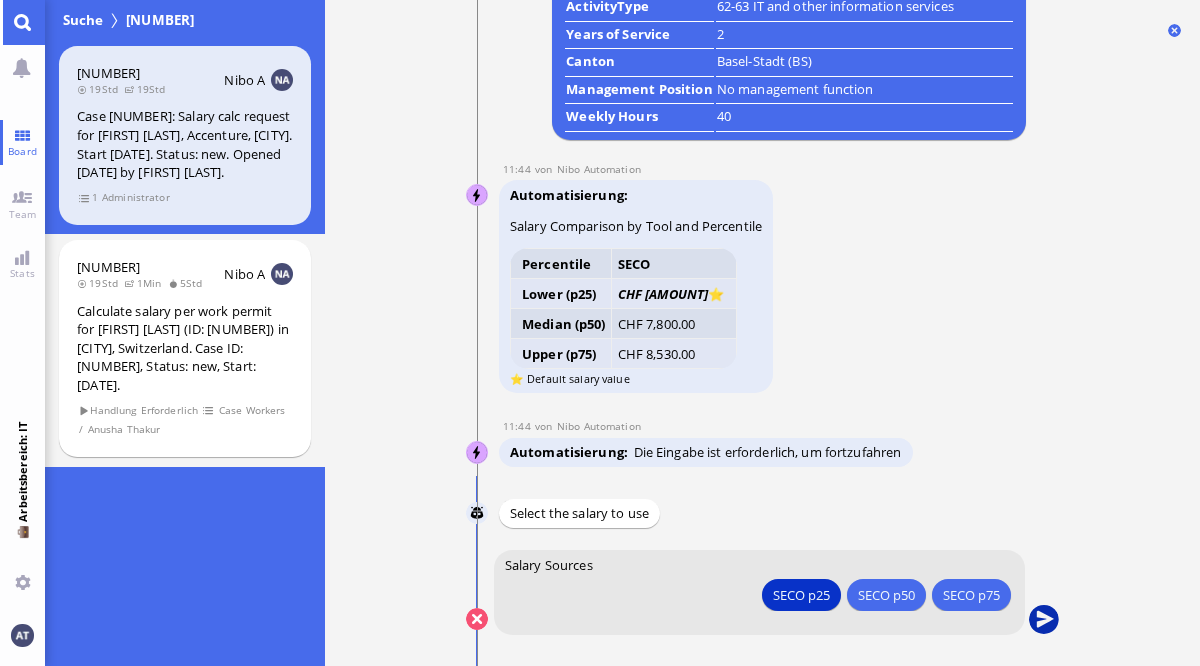 click at bounding box center [1043, 620] 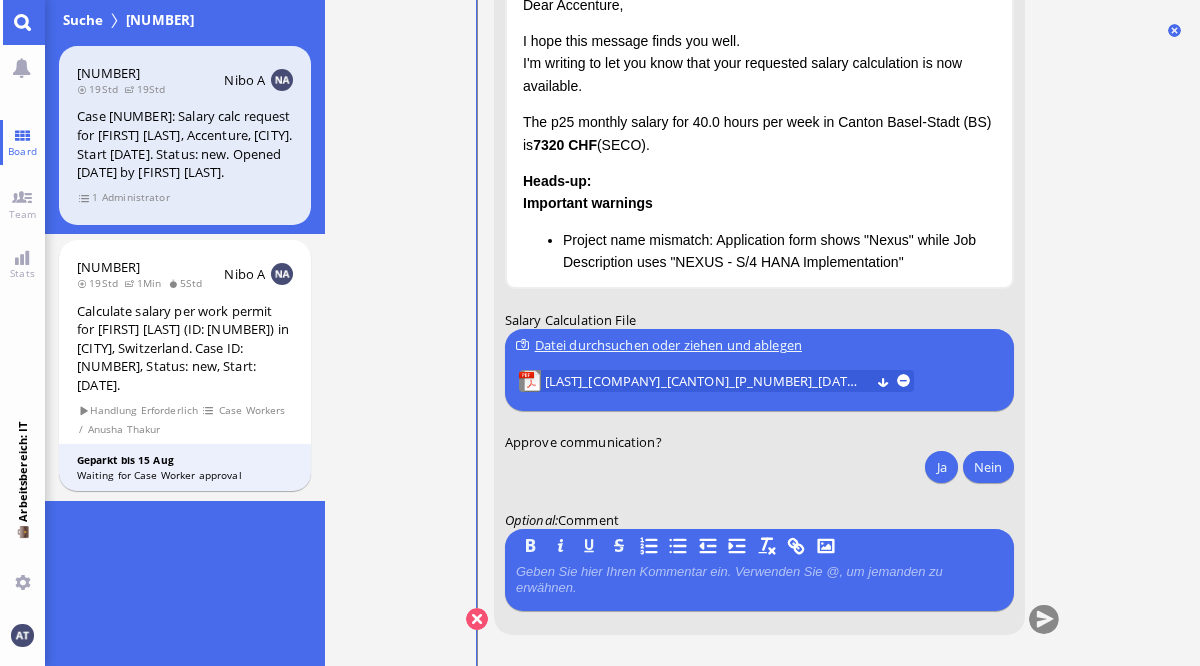 scroll, scrollTop: 0, scrollLeft: 0, axis: both 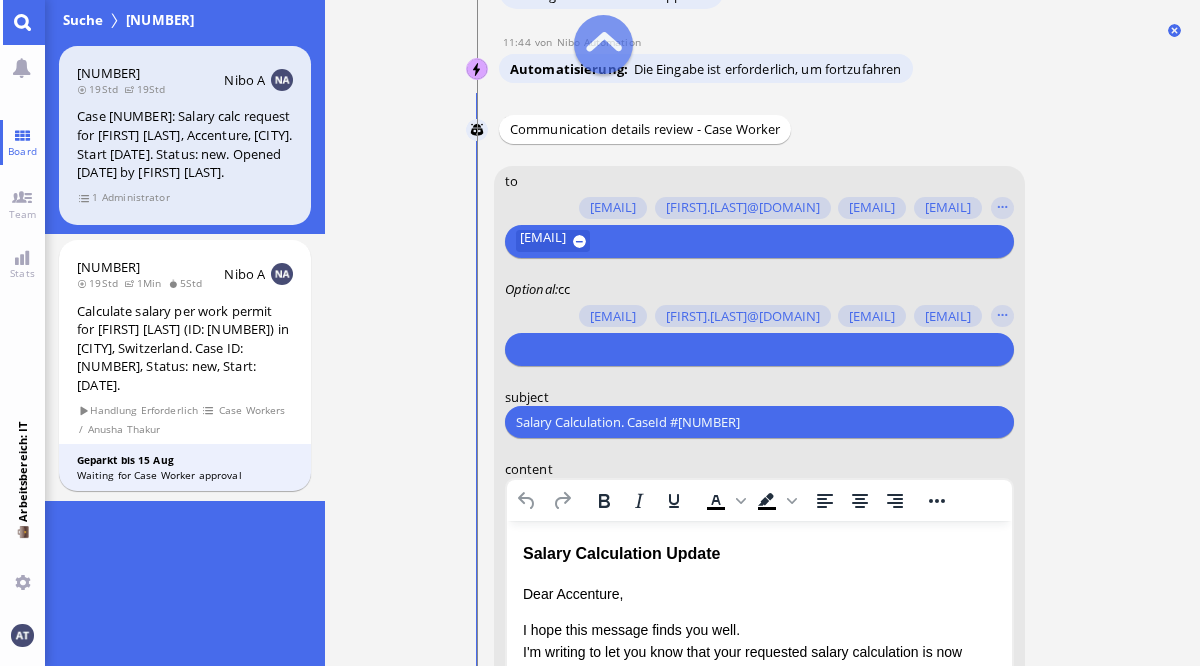 click at bounding box center [755, 349] 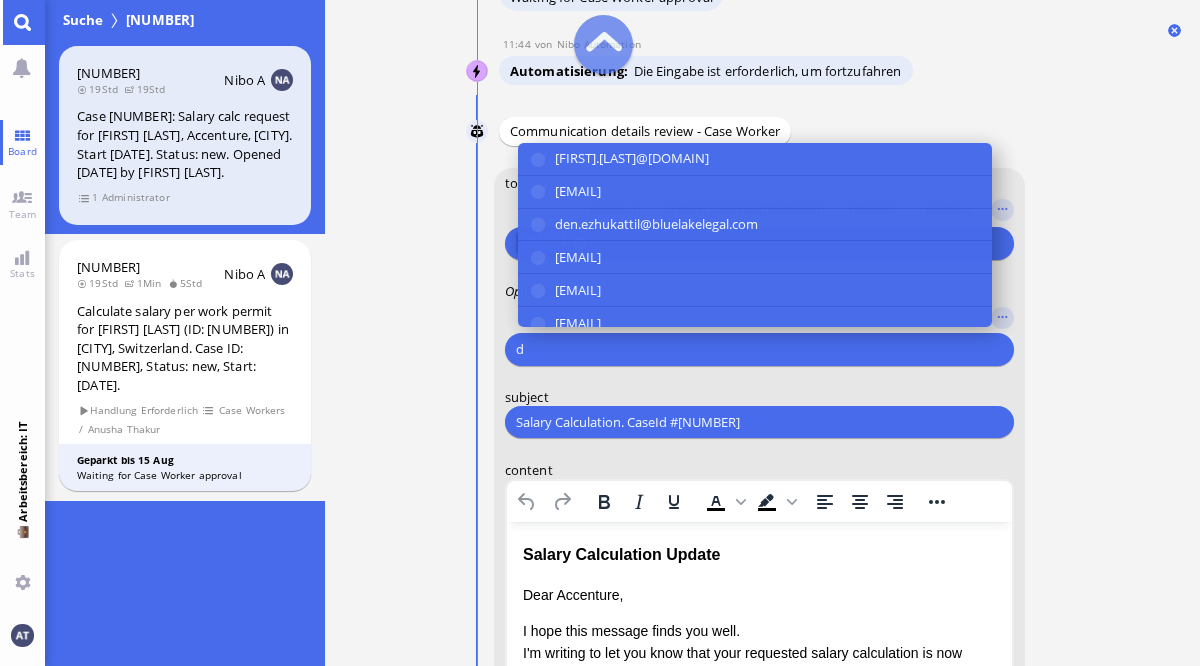 scroll, scrollTop: -587, scrollLeft: 0, axis: vertical 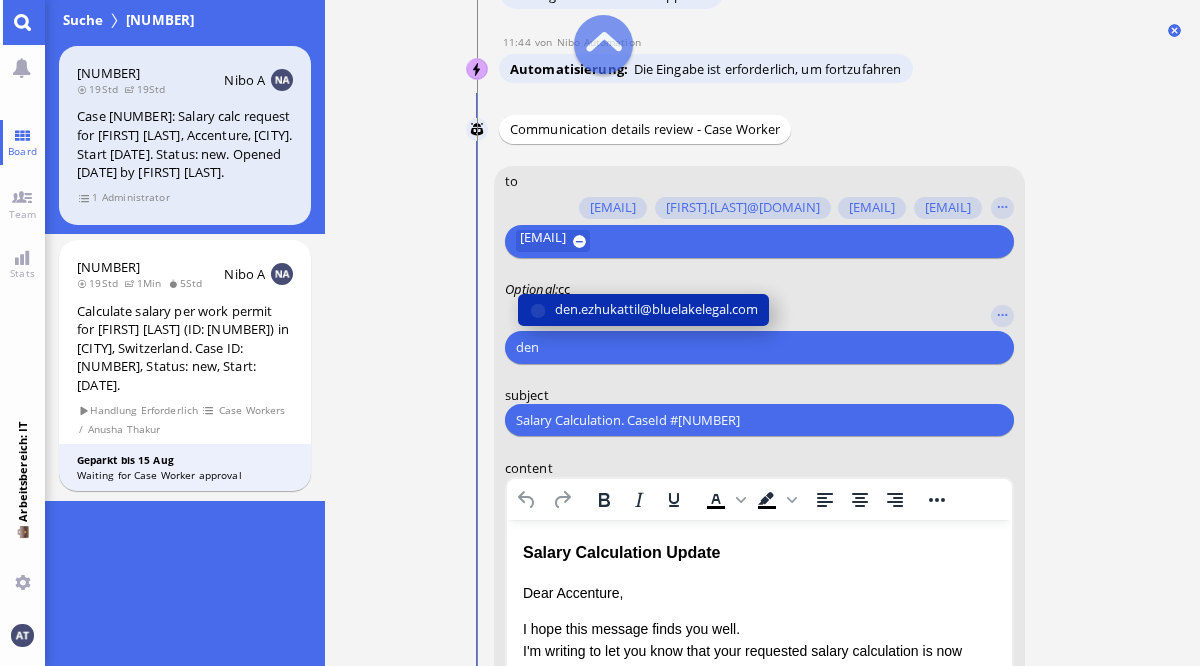 type on "den" 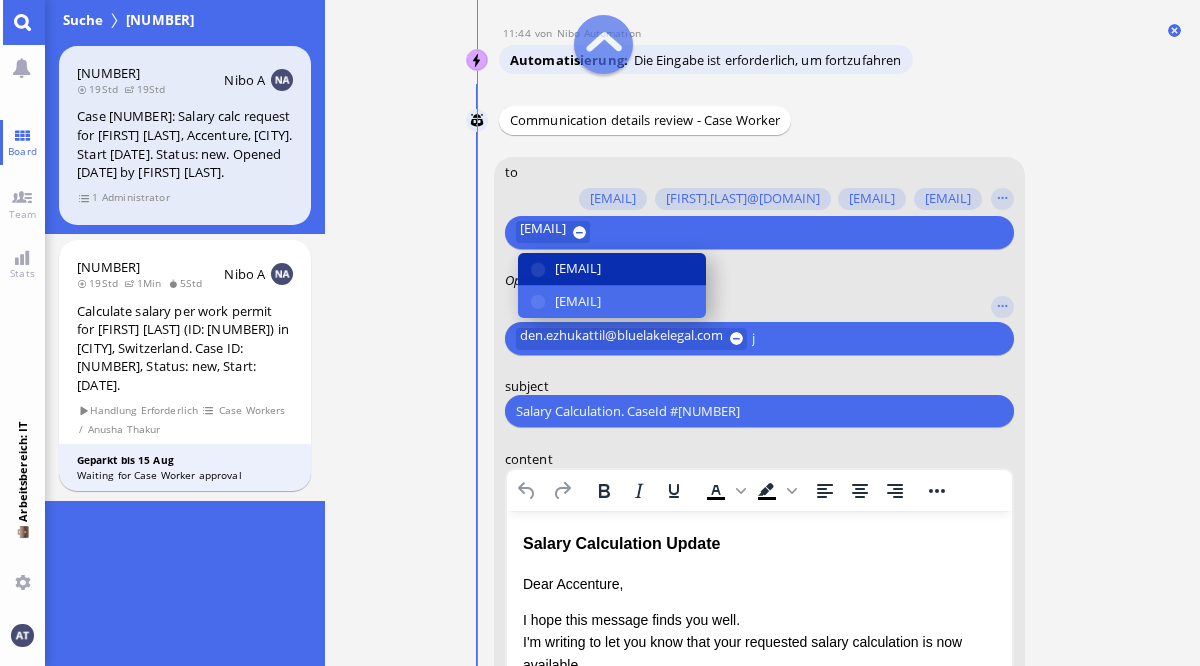 scroll, scrollTop: -575, scrollLeft: 0, axis: vertical 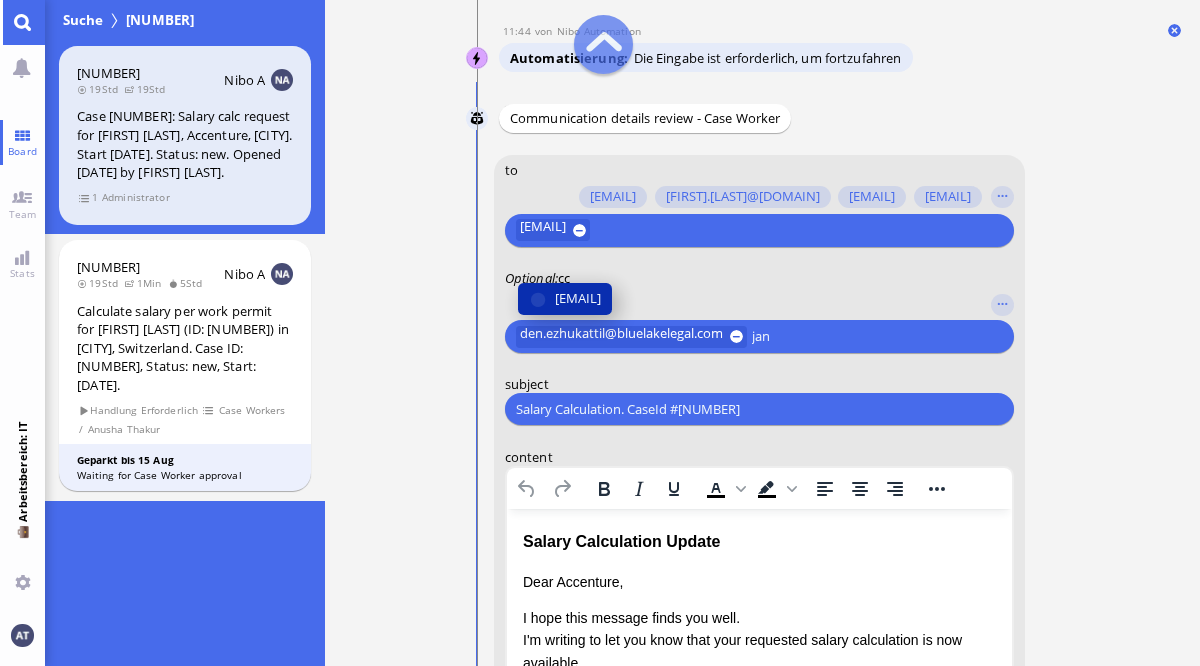 type on "jan" 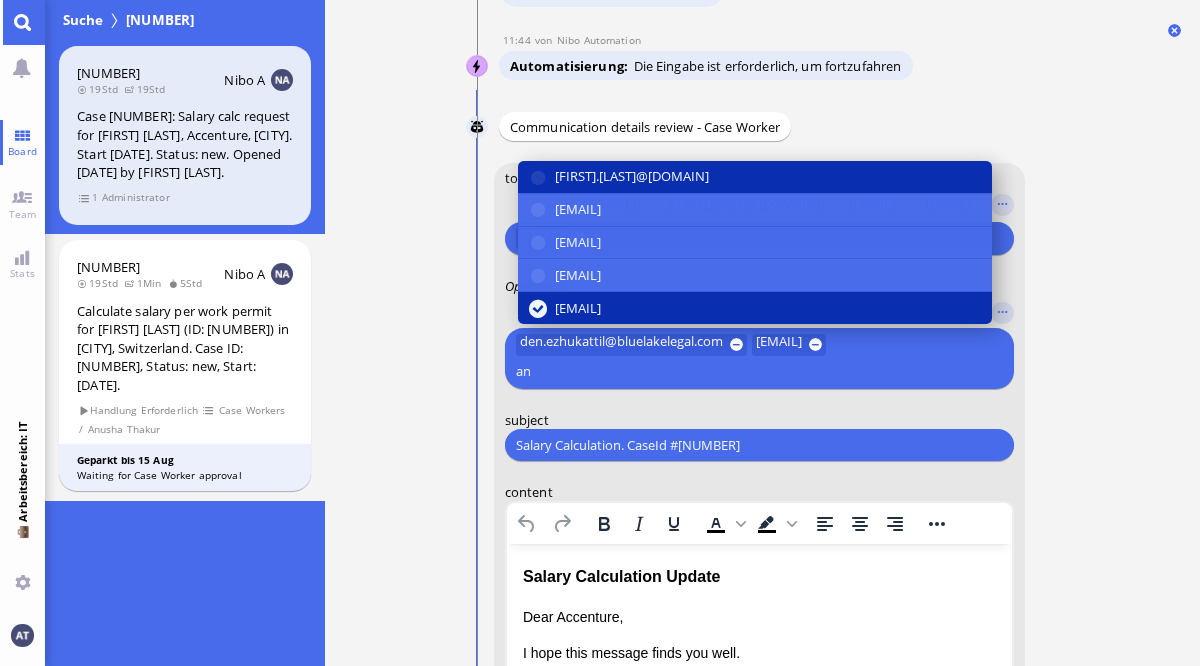 scroll, scrollTop: -615, scrollLeft: 0, axis: vertical 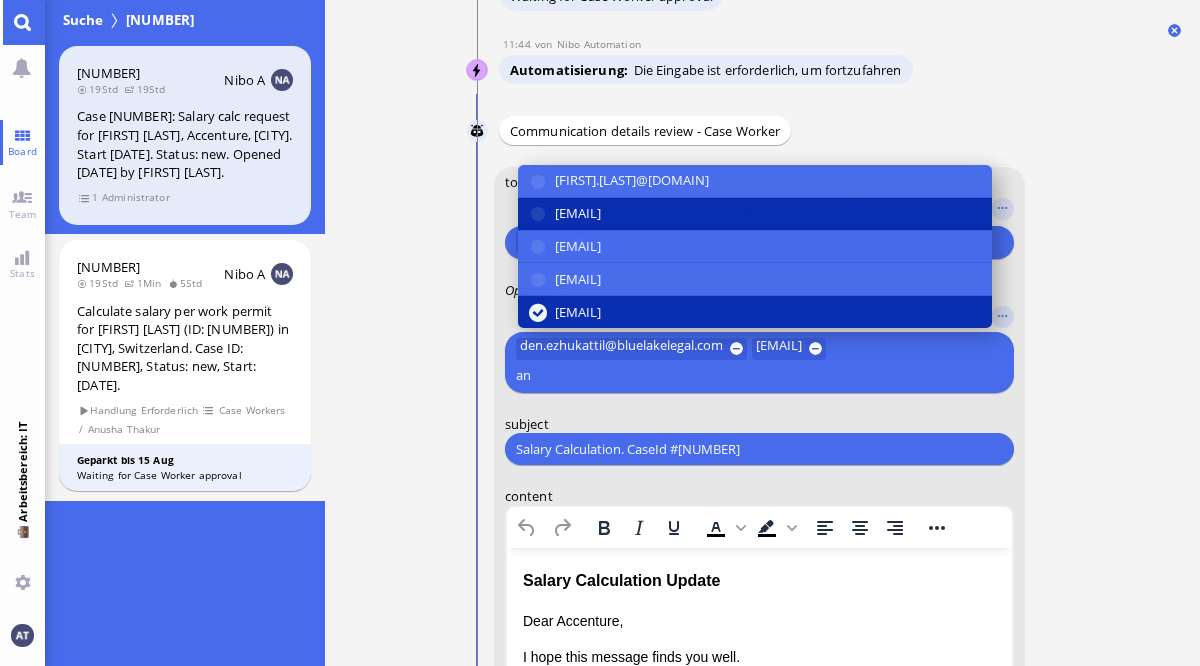 type on "an" 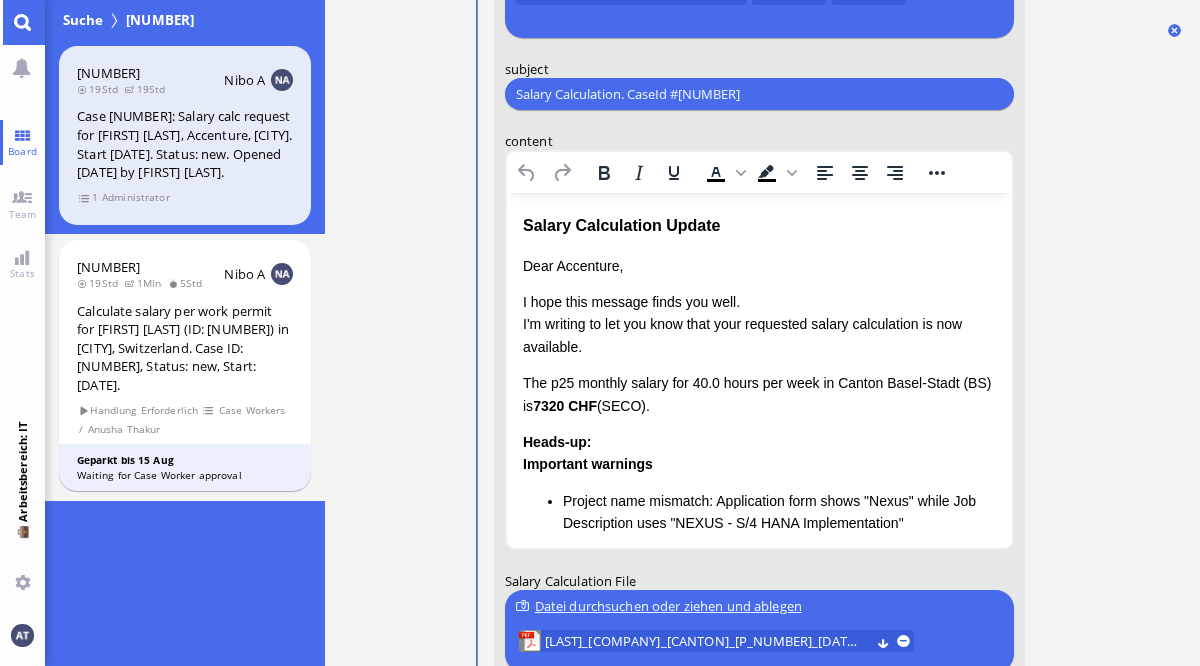 scroll, scrollTop: -254, scrollLeft: 0, axis: vertical 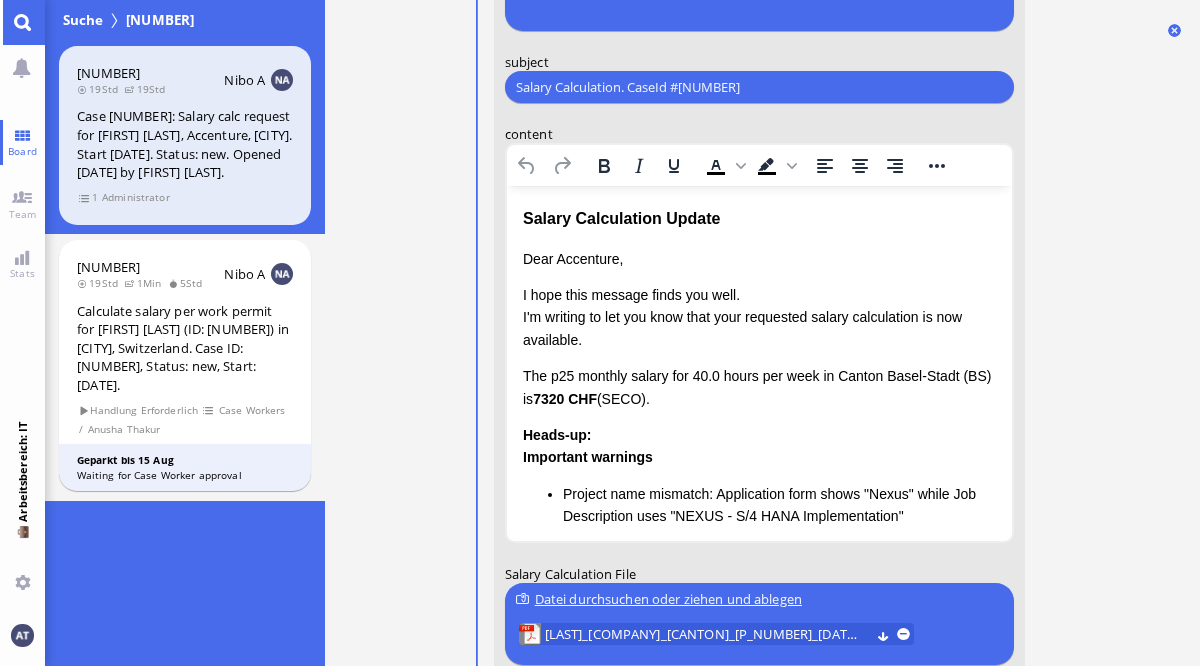 click on "07.08 16:56 von Automation Automation Calculate eligible salary for work permit 07.08 16:56 von Automation  -  Nicht an den betroffenen Benutzer gesendet Automation Nachricht Use provided details to calculate the salary in line with work permit requirements and eligibility criteria. 07.08 16:56 von Nibo Nibo Anfrage  [NUMBER]  übermittelt. 07.08 16:56 von Automation Automation Zuweisen Case Workers 07.08 16:56 von Automation Automation Fällig am 08.08.2025 16:56 07.08 16:56 von Automation Automation Automatisierung Calculate salary for work permit case — Ausgelöst 07.08 16:56 von Automation Automation Das Ticket hat seinen Status in In Bearbeitung geändert 07.08 16:56 von Automation Automation Analyst zuweisen 07.08 16:56 von Nibo Automation Nibo Automation Automatisierung 🆔 Extracted the case ID:  [NUMBER] . 07.08 16:56 von Nibo Automation Nibo Automation Automatisierung 🔄 Converting file  06. JD__[NUMBER].docx  to PDF. 07.08 16:56 von Nibo Automation Nibo Automation Automatisierung von None" at bounding box center [762, 333] 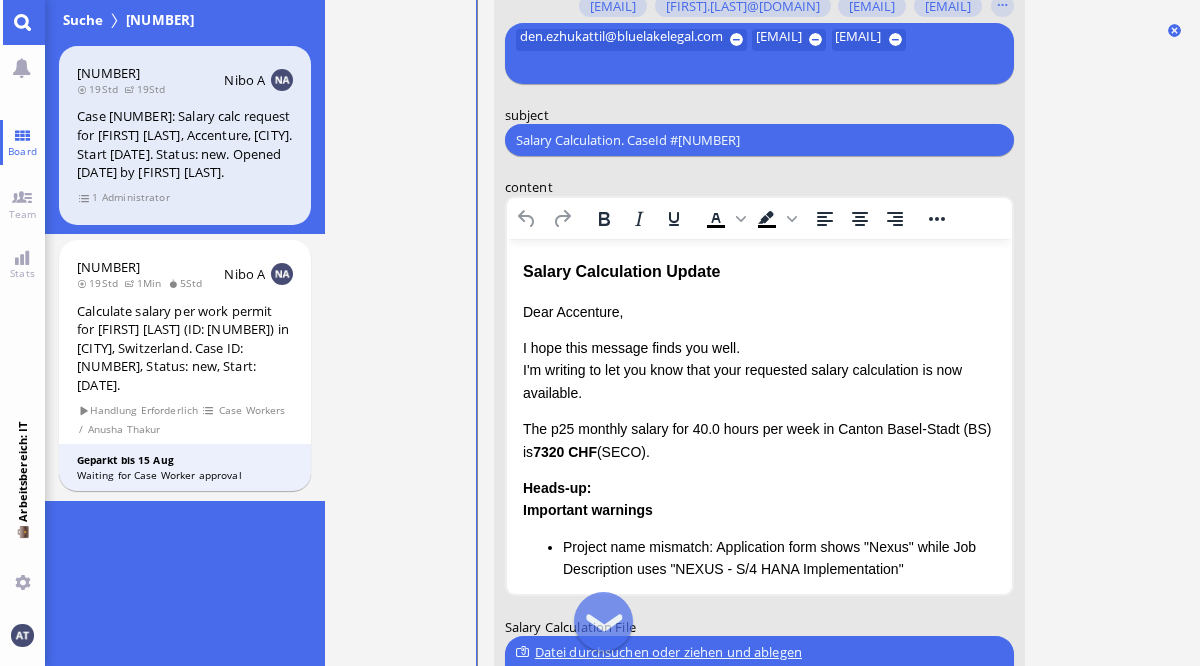 scroll, scrollTop: -300, scrollLeft: 0, axis: vertical 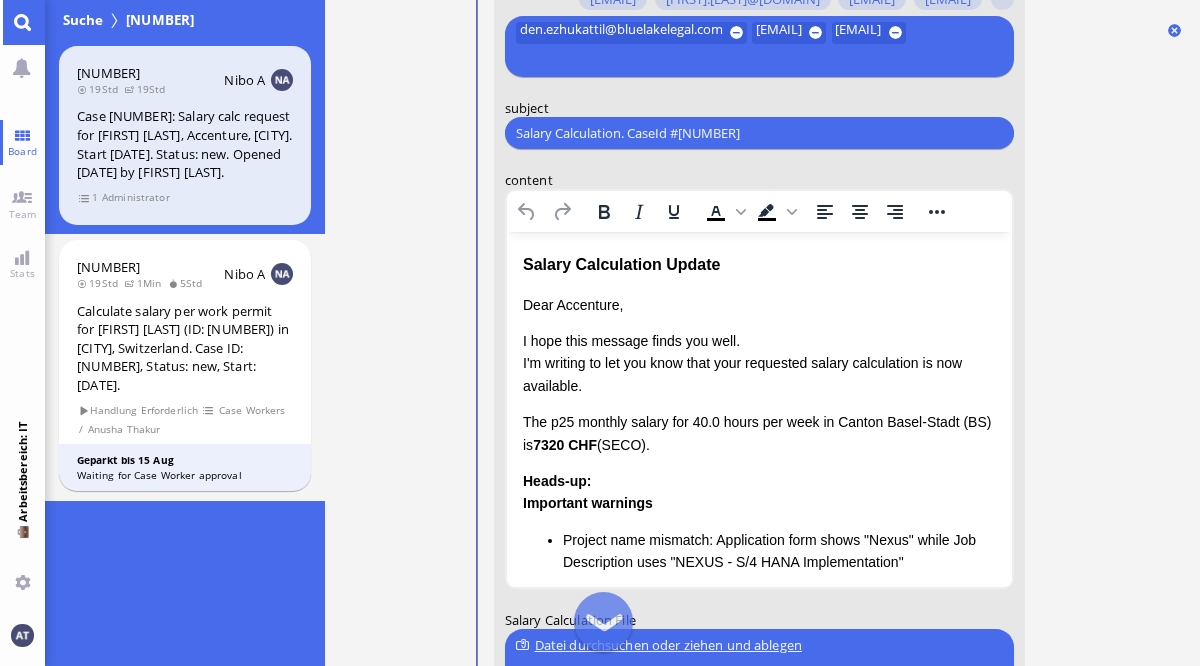 click on "Dear Accenture," at bounding box center (758, 305) 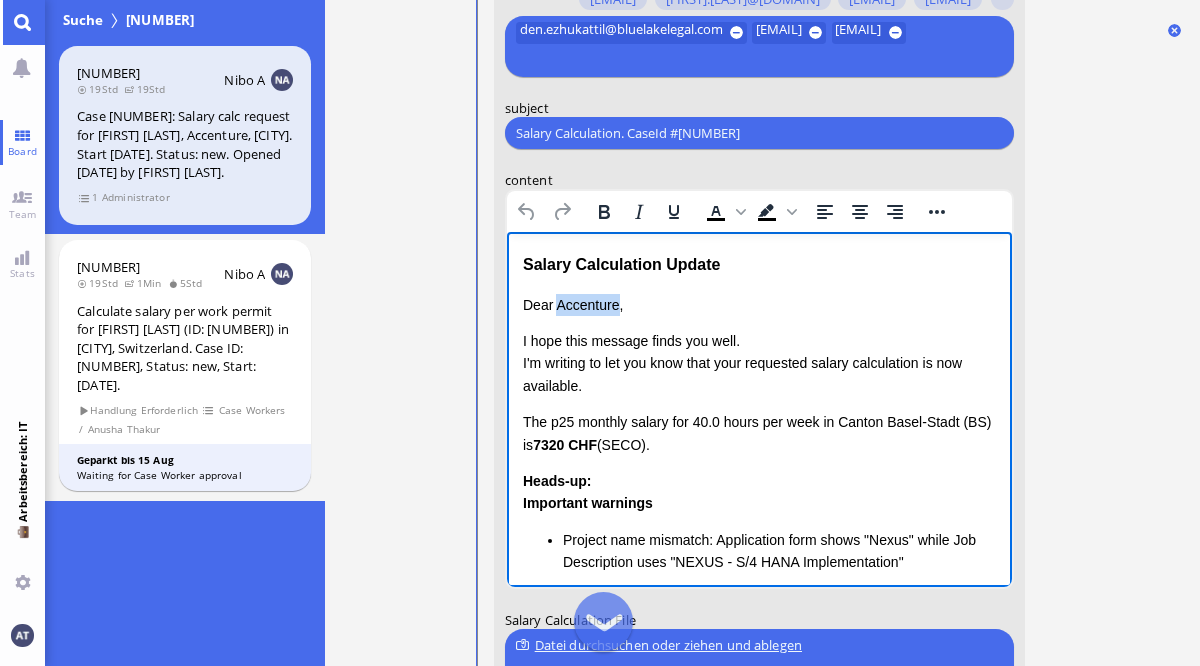 type 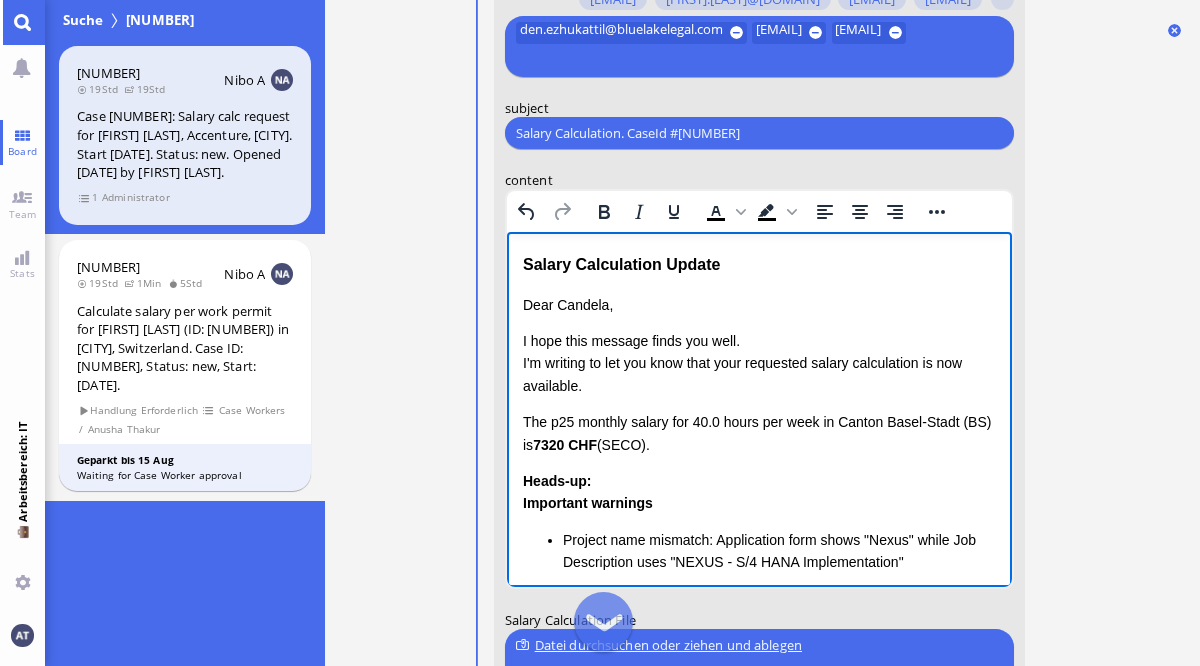 scroll, scrollTop: -238, scrollLeft: 0, axis: vertical 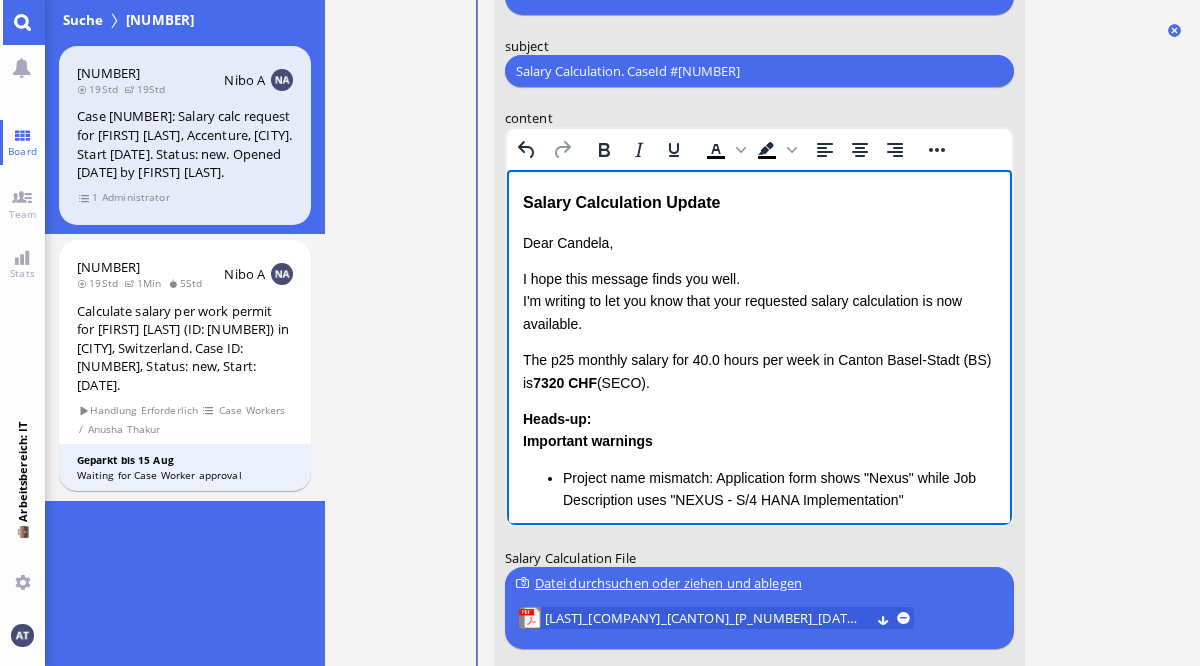 drag, startPoint x: 524, startPoint y: 361, endPoint x: 659, endPoint y: 380, distance: 136.33047 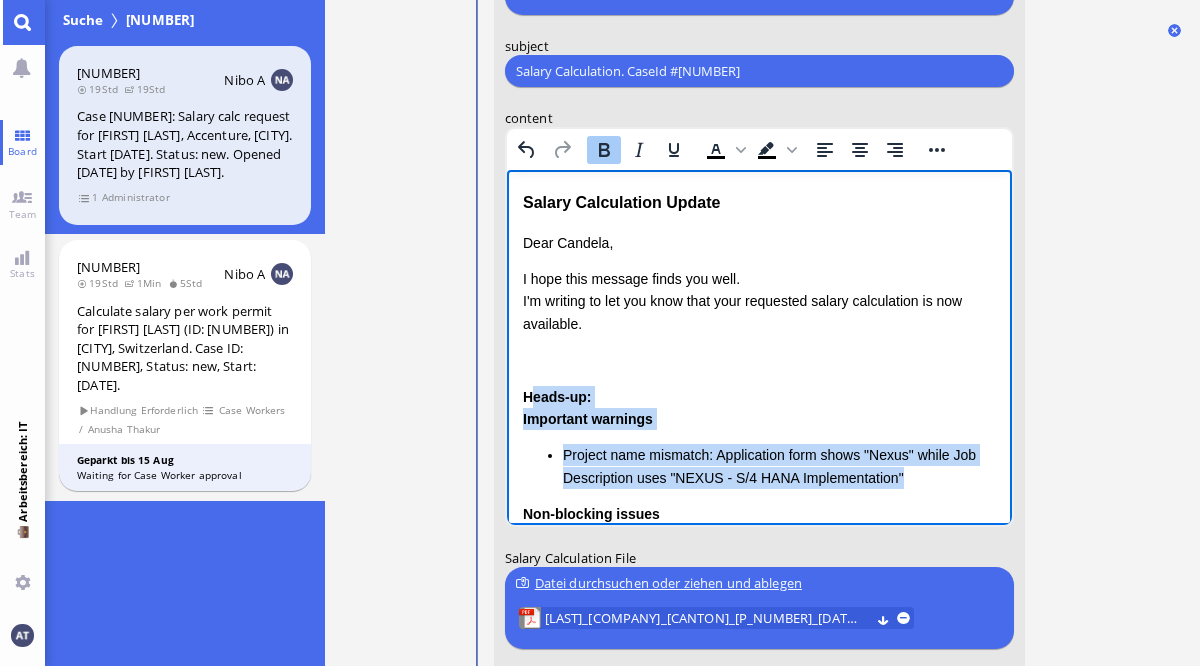 drag, startPoint x: 529, startPoint y: 394, endPoint x: 954, endPoint y: 478, distance: 433.22165 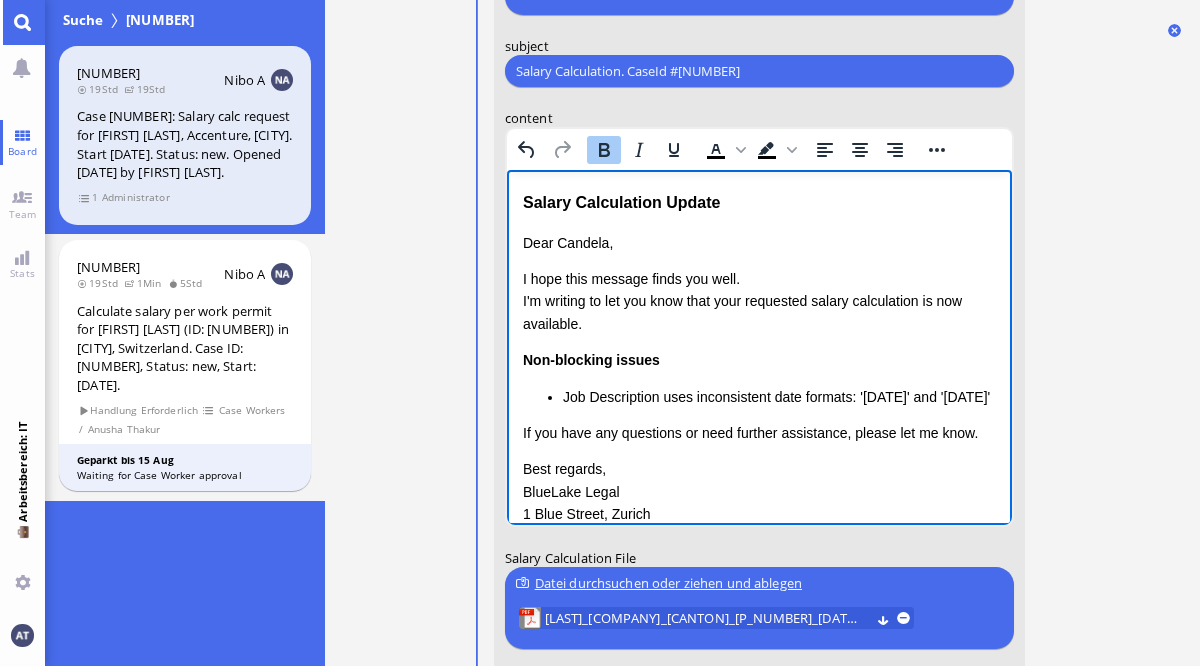 drag, startPoint x: 523, startPoint y: 357, endPoint x: 706, endPoint y: 416, distance: 192.27585 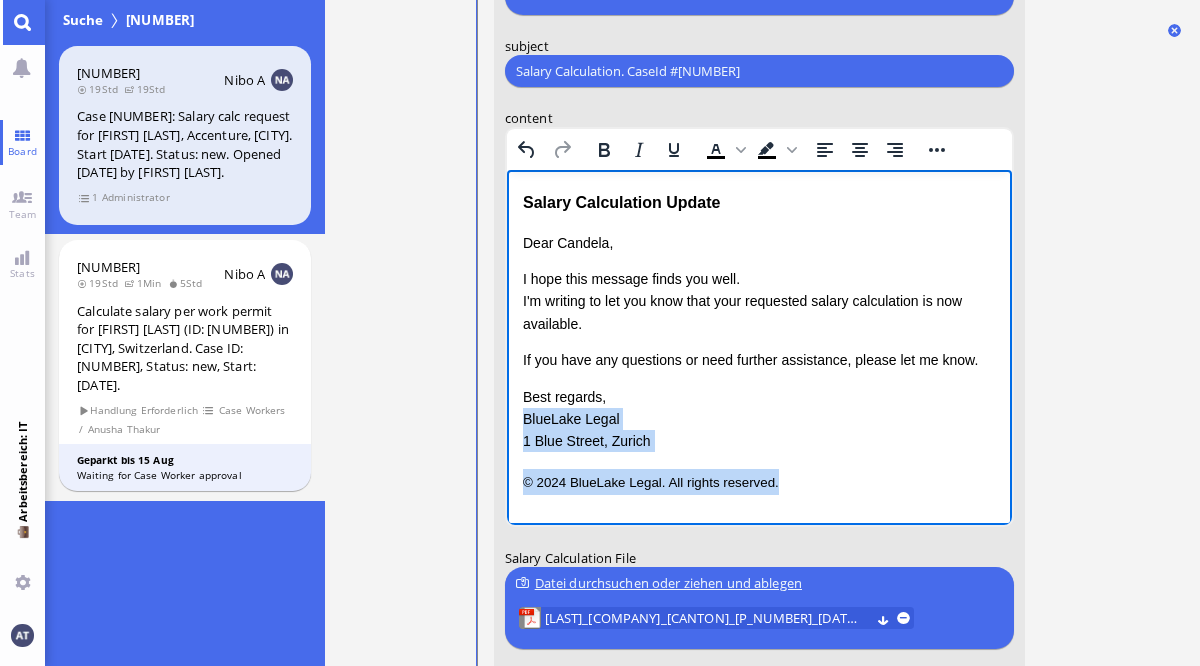 drag, startPoint x: 525, startPoint y: 415, endPoint x: 840, endPoint y: 552, distance: 343.50253 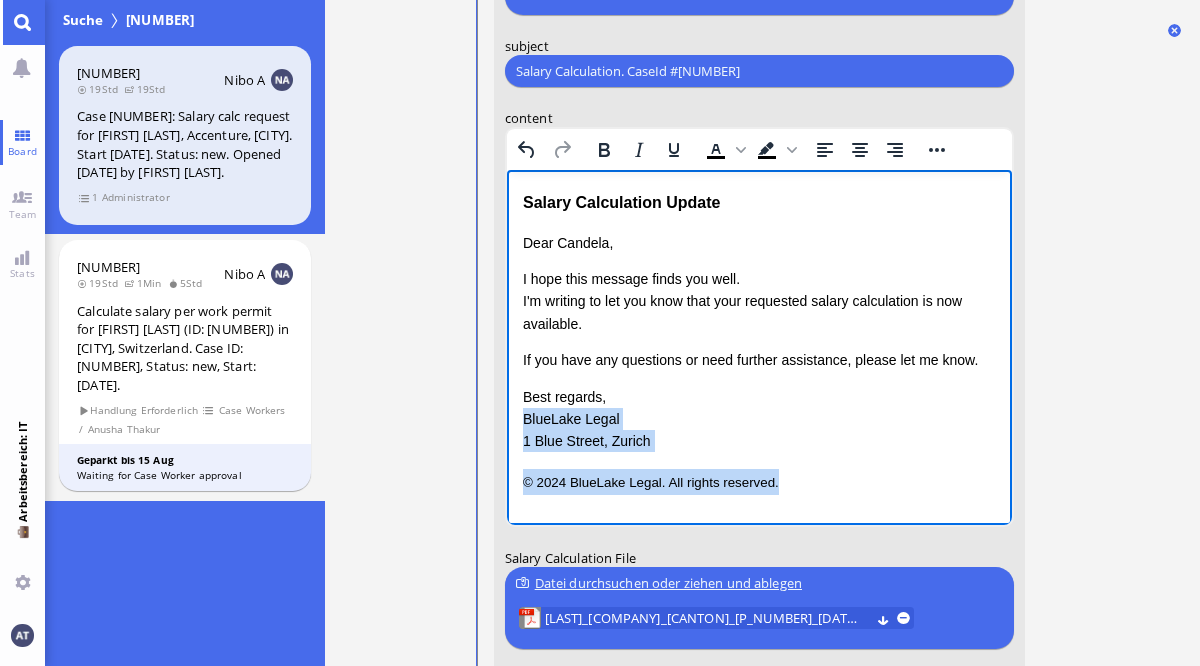 click on "Salary Calculation Update Dear [FIRST] [LAST], I hope this message finds you well. I'm writing to let you know that your requested salary calculation is now available. If you have any questions or need further assistance, please let me know. Best regards, BlueLake Legal [NUMBER] [STREET], [CITY] © 2024 BlueLake Legal. All rights reserved." at bounding box center (758, 342) 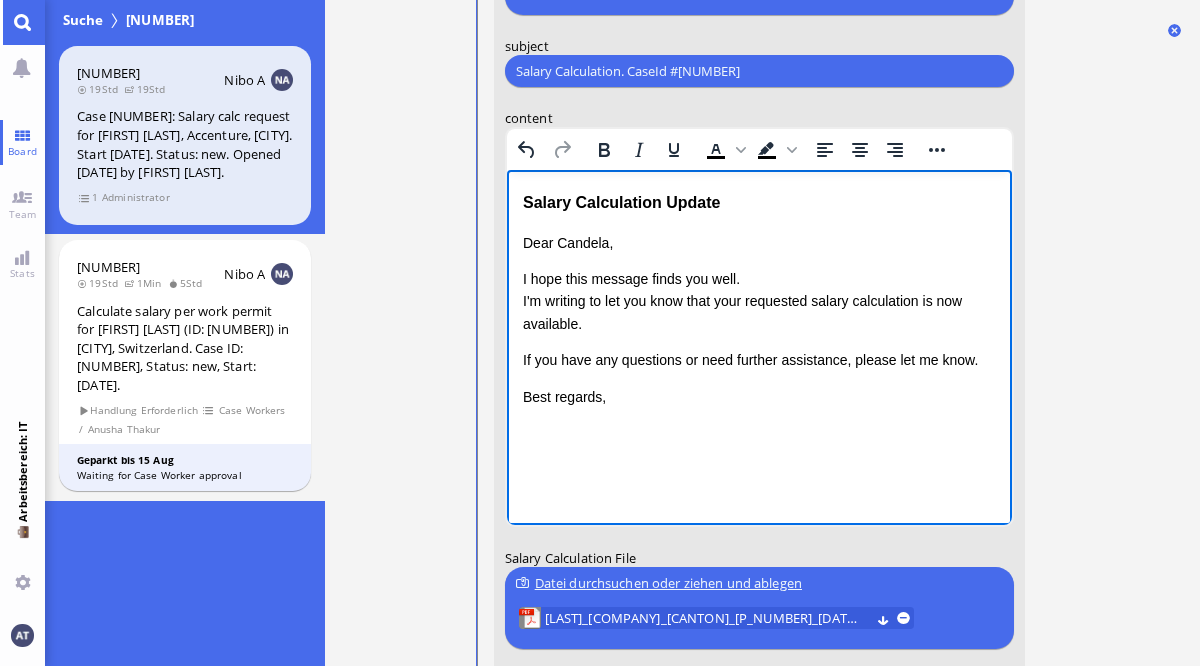 click on "Salary Calculation Update Dear [FIRST NAME], I hope this message finds you well. I'm writing to let you know that your requested salary calculation is now available. If you have any questions or need further assistance, please let me know. Best regards," at bounding box center (758, 299) 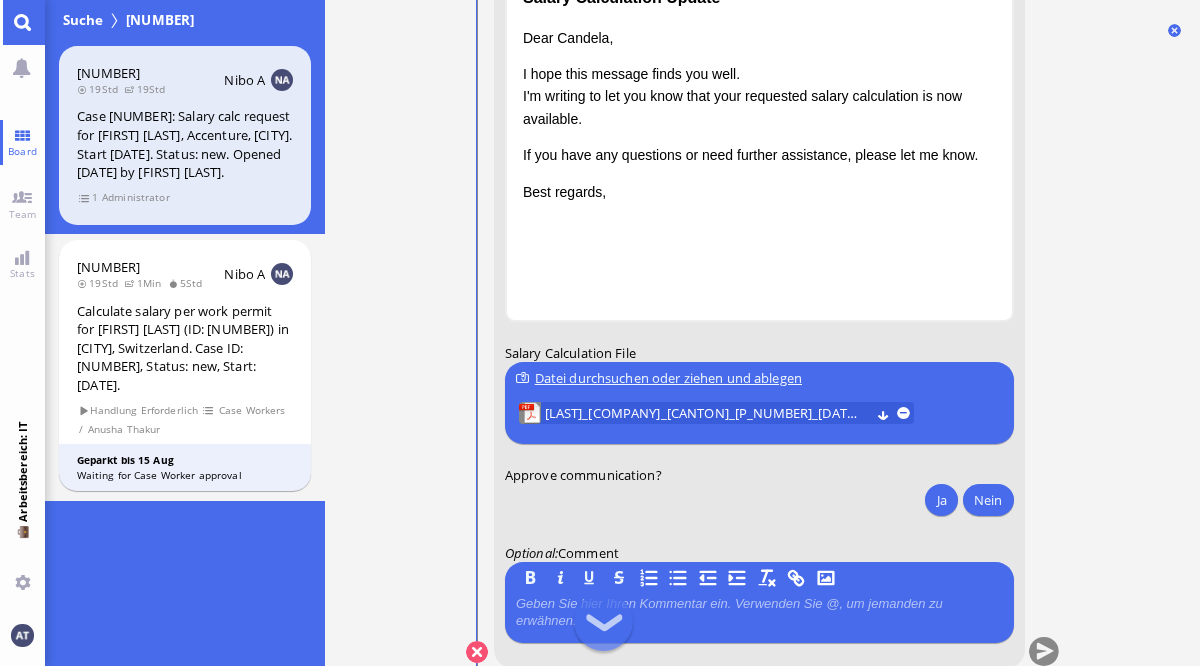 scroll, scrollTop: 0, scrollLeft: 0, axis: both 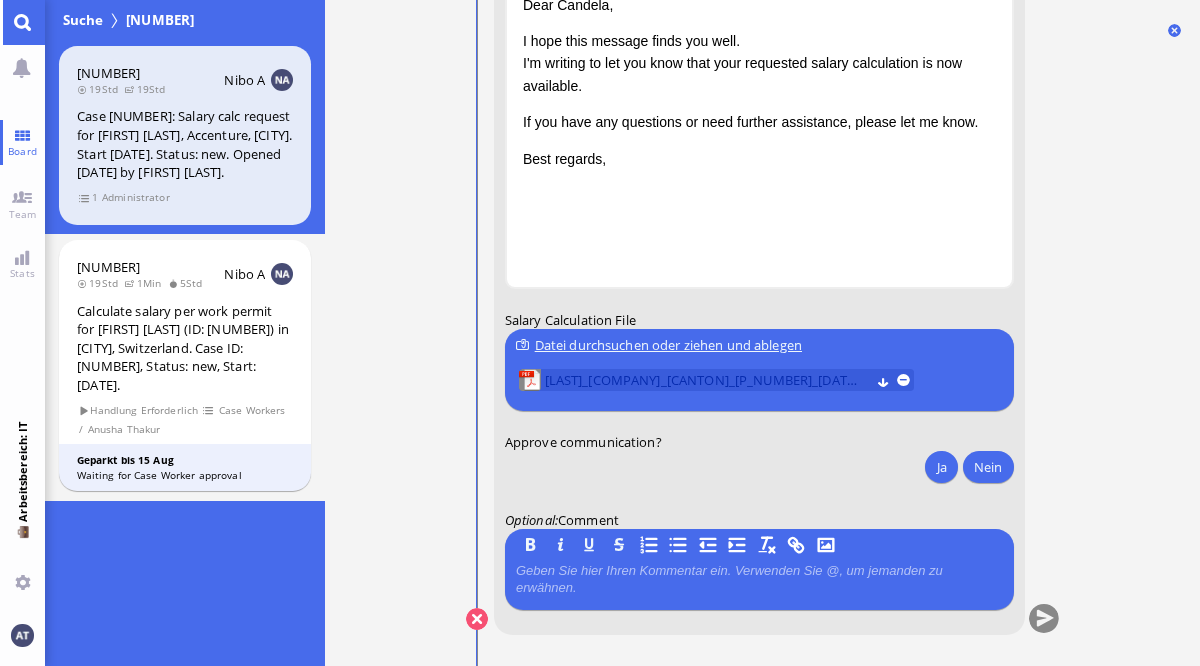 click on "[LAST]_[COMPANY]_[CANTON]_[P_NUMBER]_[DATE].pdf (30.4 kB)" at bounding box center (706, 381) 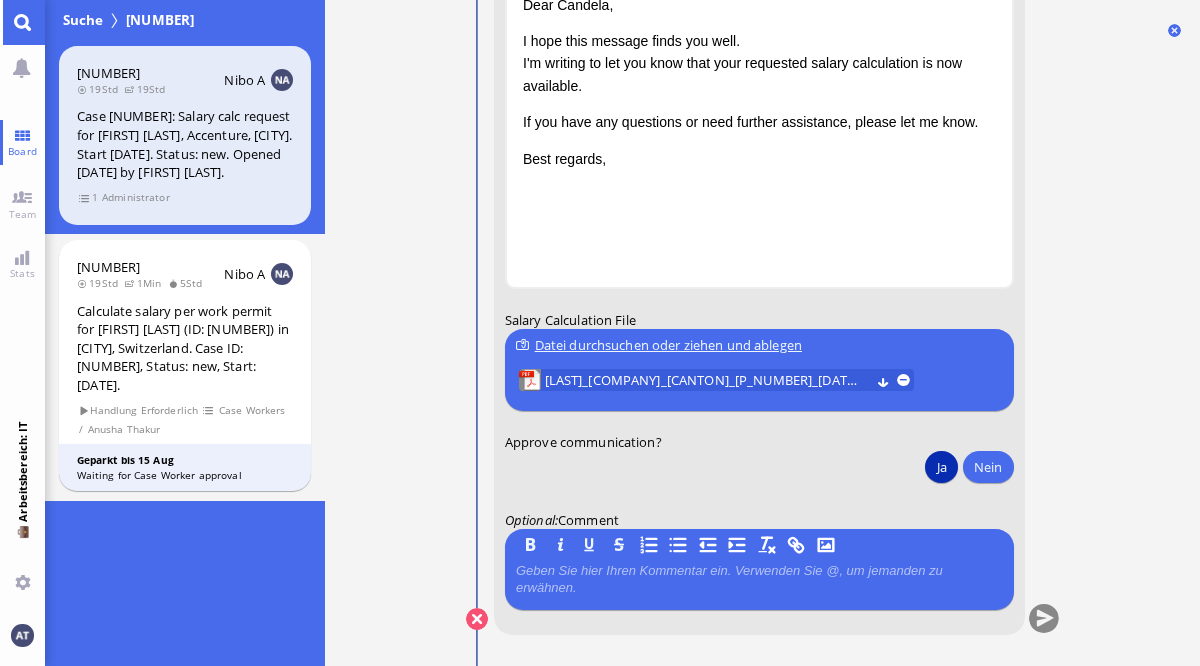 click on "Ja" at bounding box center (941, 467) 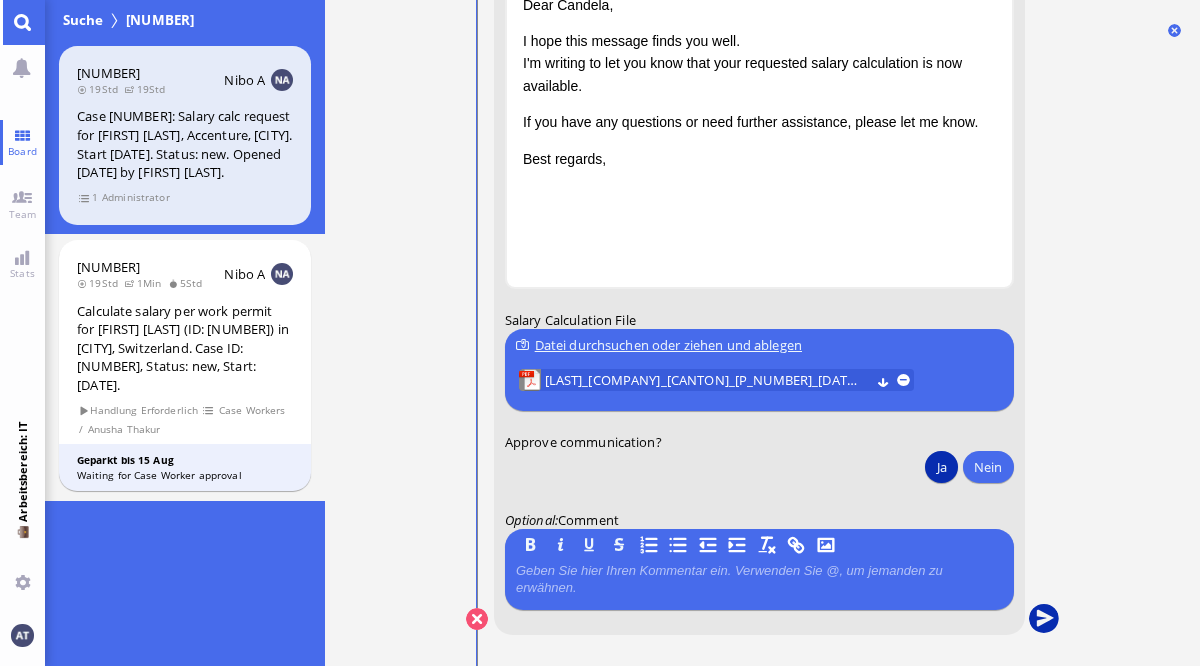 click at bounding box center [1043, 620] 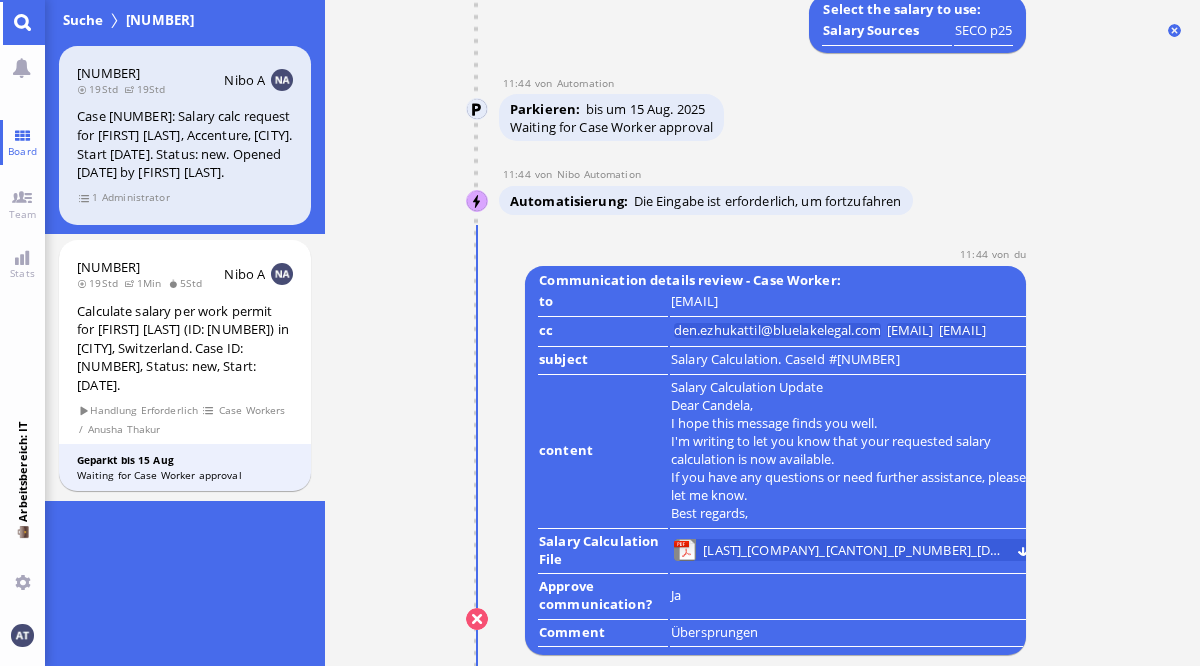 scroll, scrollTop: 0, scrollLeft: 0, axis: both 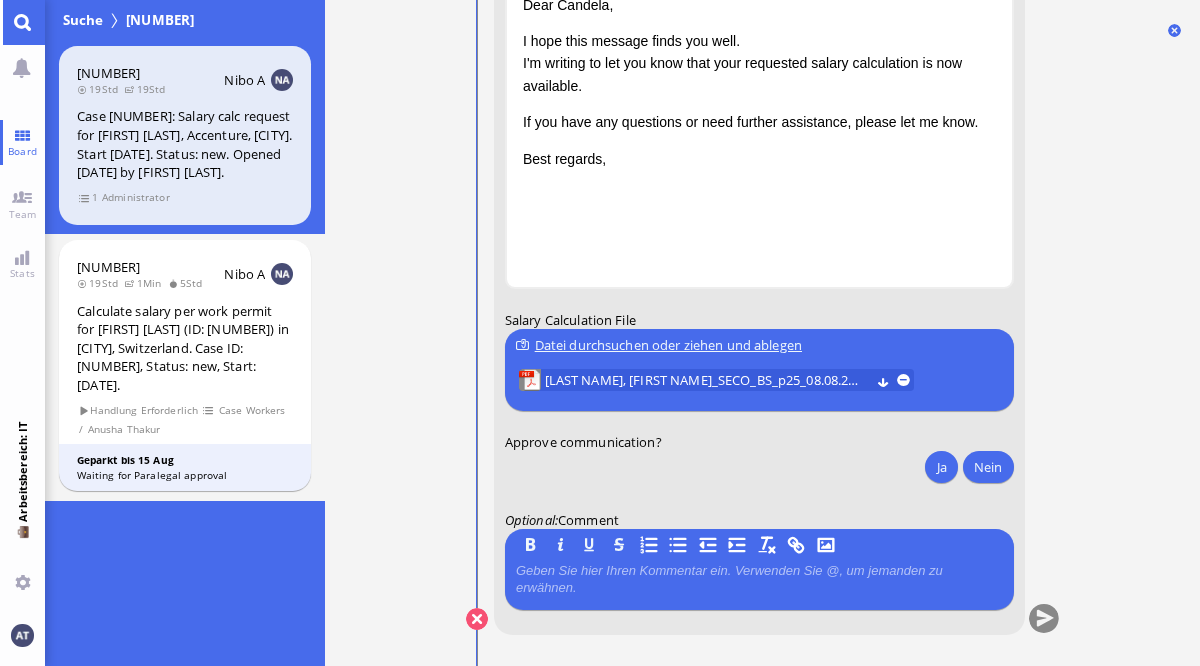 click at bounding box center [22, 22] 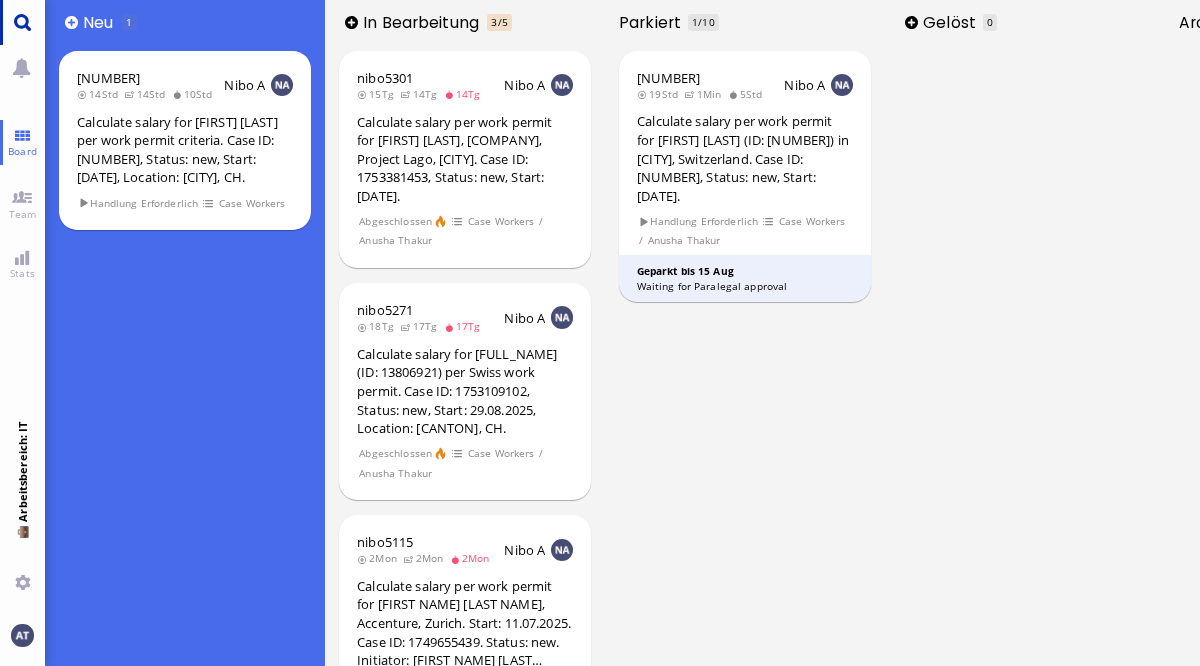click at bounding box center [22, 22] 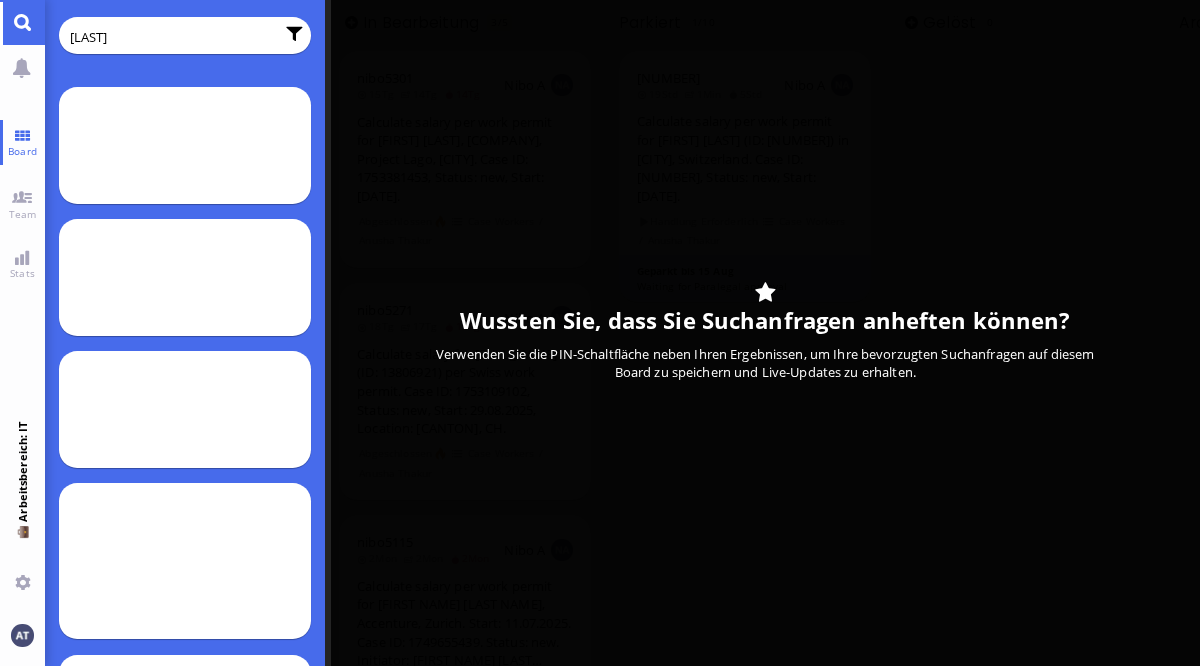 type on "[LAST]" 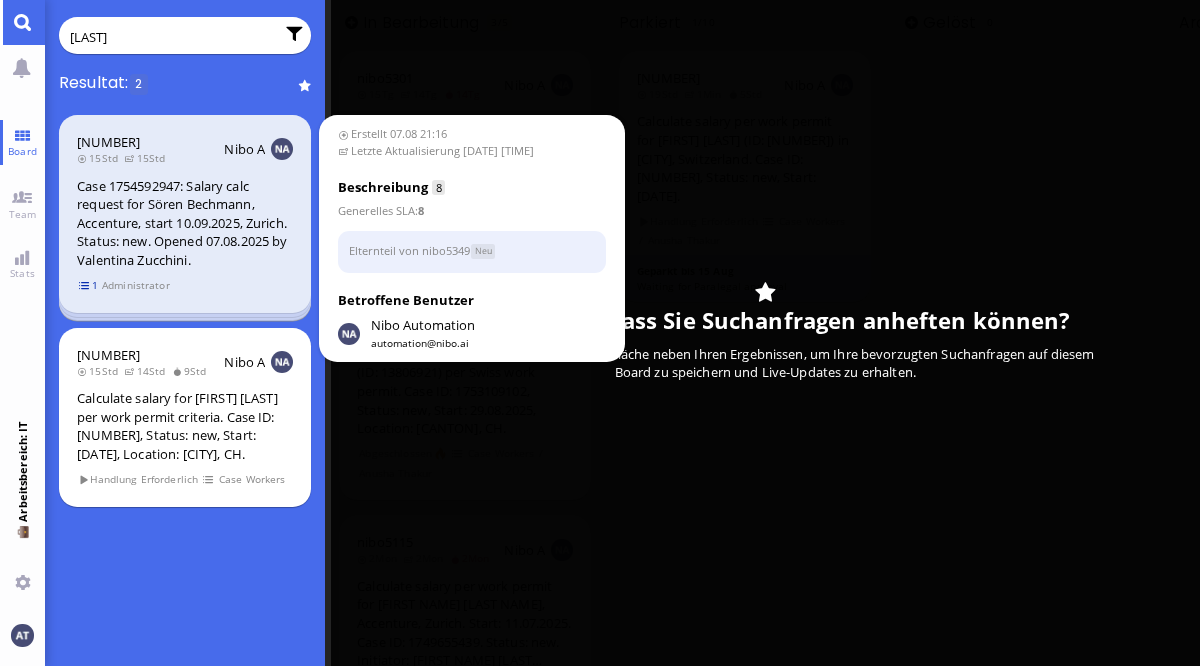click on "1" at bounding box center (89, 285) 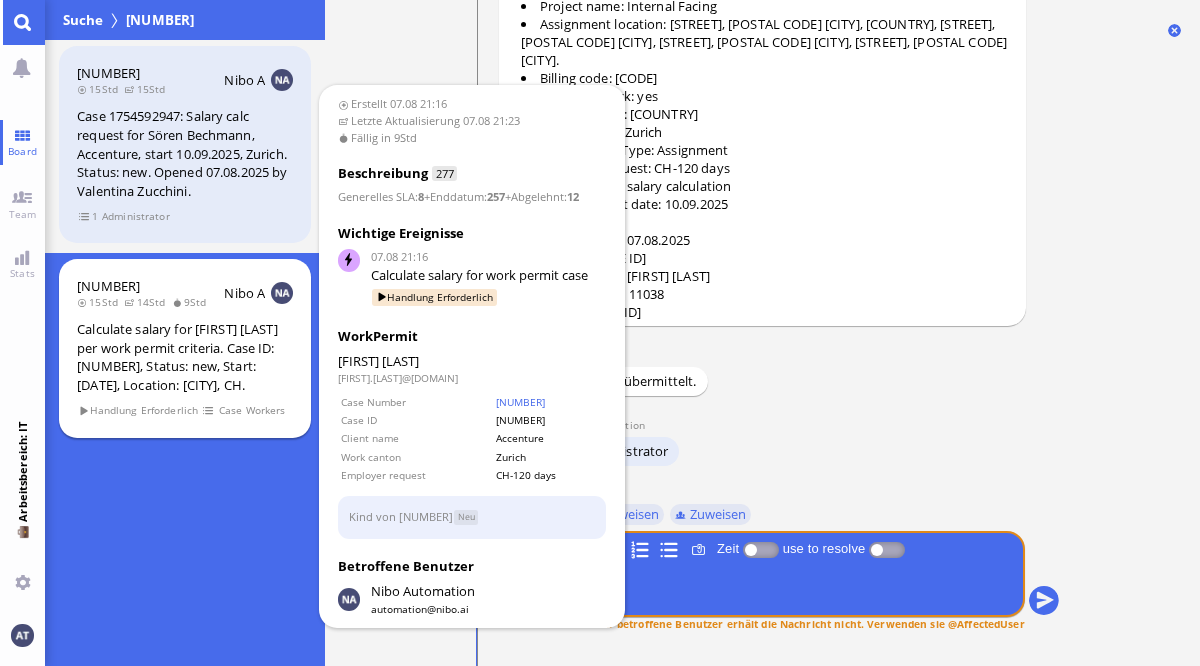 click on "Calculate salary for [FIRST] [LAST] per work permit criteria. Case ID: [NUMBER], Status: new, Start: [DATE], Location: [CITY], CH." at bounding box center (185, 357) 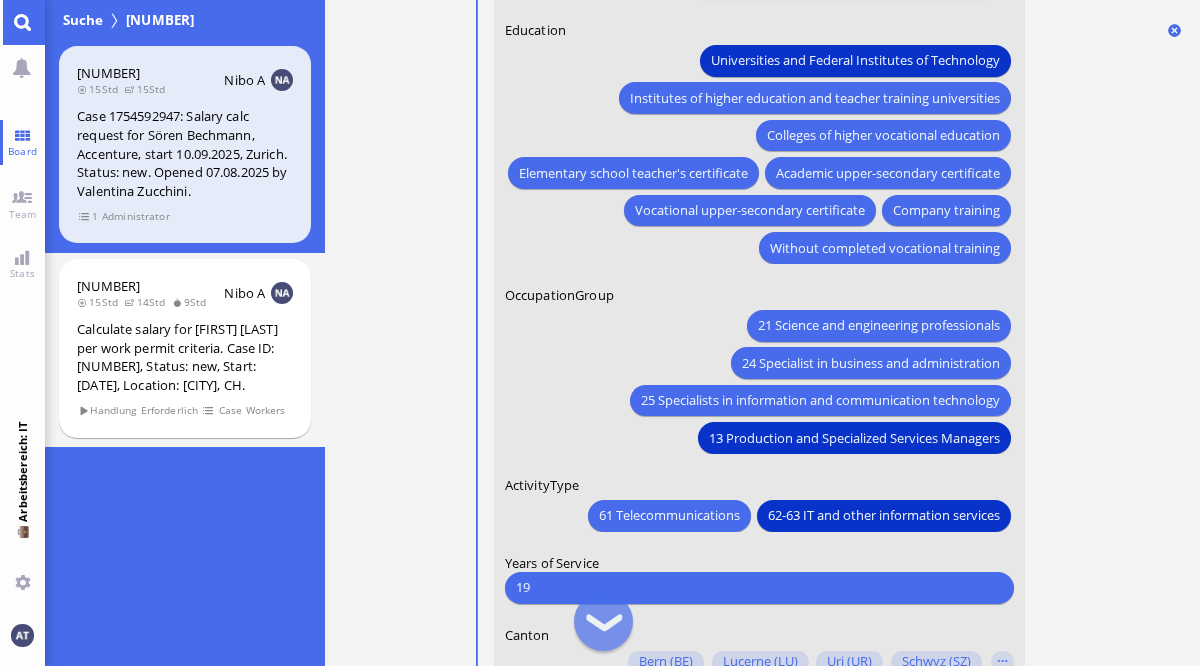 scroll, scrollTop: -619, scrollLeft: 0, axis: vertical 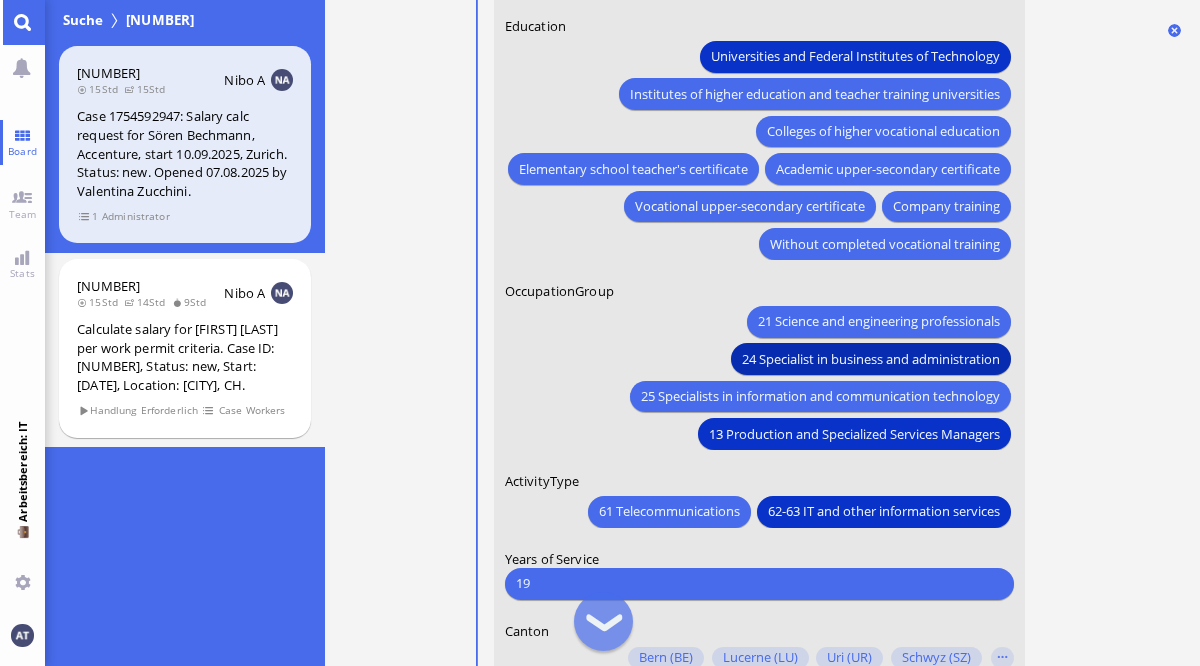 click on "24 Specialist in business and administration" at bounding box center [870, 359] 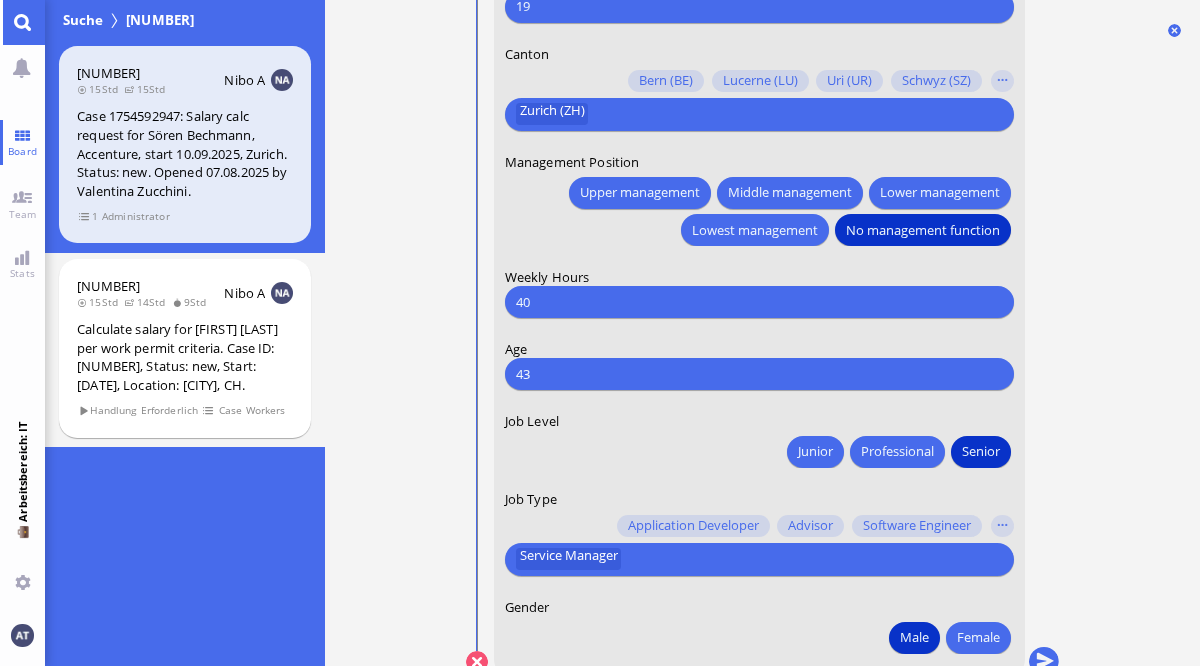 scroll, scrollTop: 0, scrollLeft: 0, axis: both 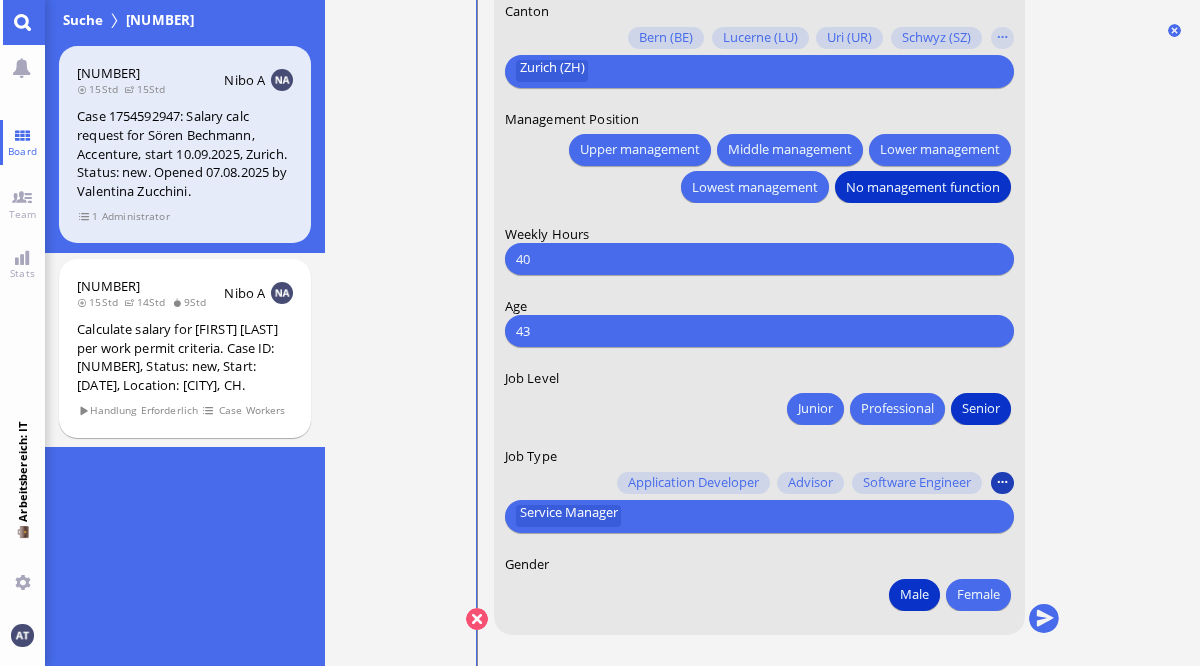click at bounding box center (1002, 483) 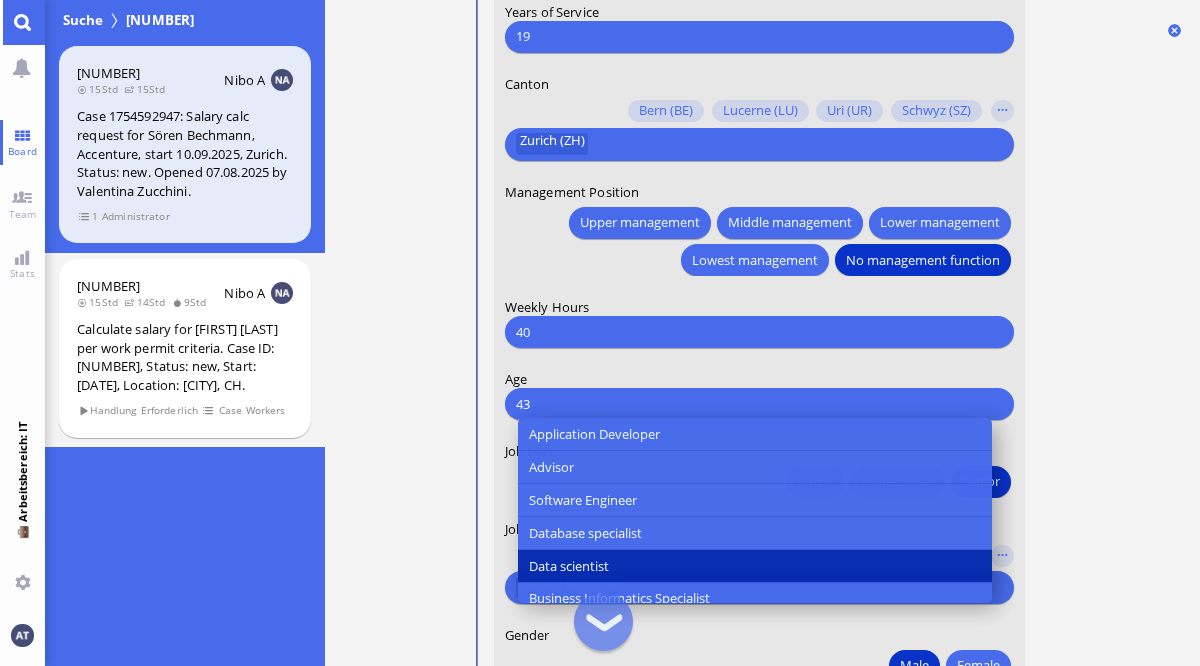 scroll, scrollTop: 0, scrollLeft: 0, axis: both 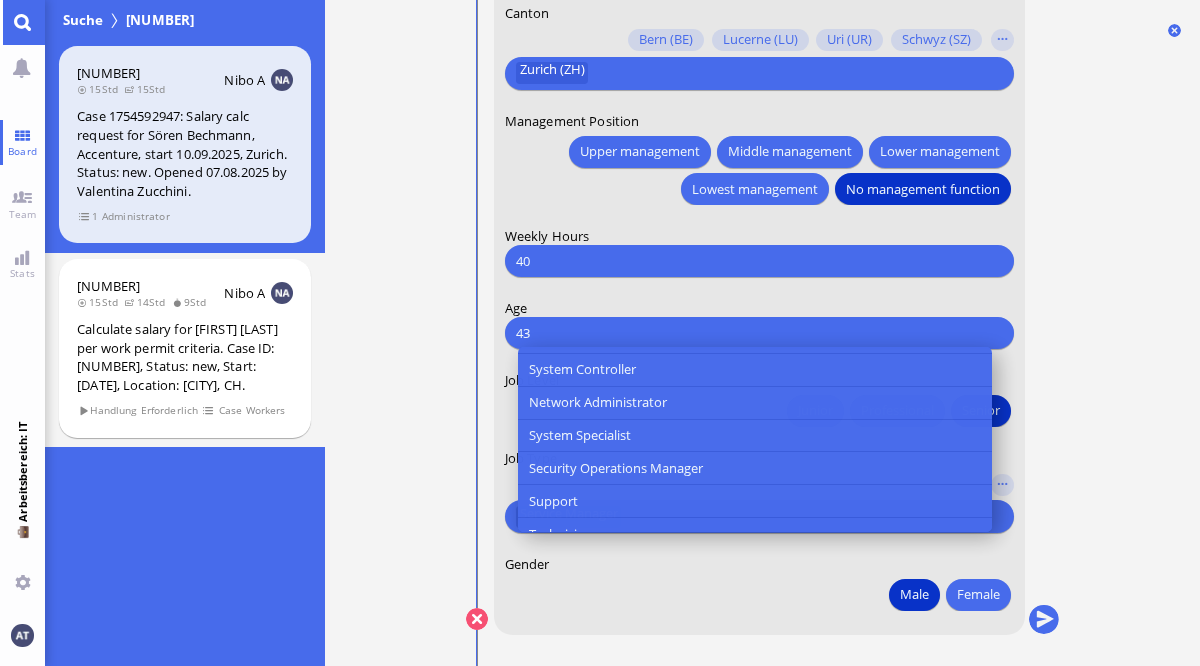 click on "[DATE] [TIME] von Automation Automation Calculate eligible salary for work permit [DATE] [TIME] von Automation  -  Nicht an den betroffenen Benutzer gesendet Automation Nachricht Use provided details to calculate the salary in line with work permit requirements and eligibility criteria. [DATE] [TIME] von Nibo Nibo Anfrage  nibo5349  übermittelt. [DATE] [TIME] von Automation Automation Zuweisen Case Workers [DATE] [TIME] von Automation Automation Fällig am 08.08.2025 [TIME] [DATE] [TIME] von Automation Automation Automatisierung Calculate salary for work permit case — Ausgelöst [DATE] [TIME] von Automation Automation Das Ticket hat seinen Status in In Bearbeitung geändert [DATE] [TIME] von Automation Automation Analyst zuweisen [DATE] [TIME] von Nibo Automation Nibo Automation Automatisierung 🆔 Extracted the case ID:  1754592947 . [DATE] [TIME] von Nibo Automation Nibo Automation Automatisierung 🔄 Converting file  06. JD__1754593844__1754593868.doc  to PDF. [DATE] [TIME] von Nibo Automation Nibo Automation  to PDF. von" at bounding box center (762, 333) 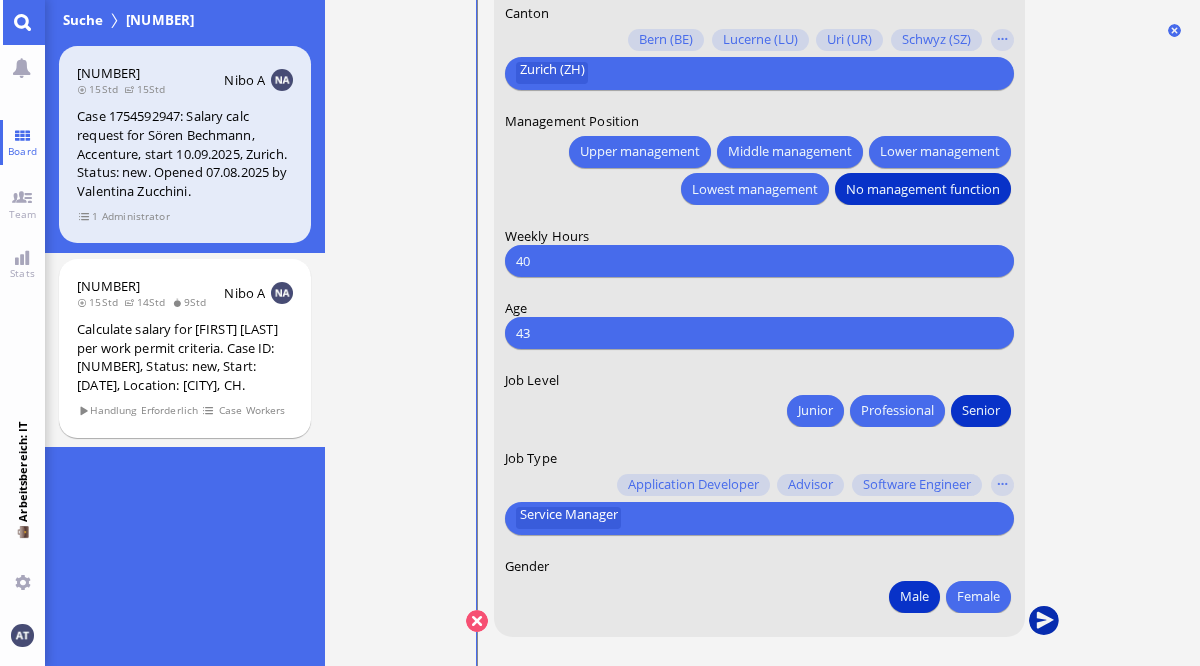 click at bounding box center [1043, 622] 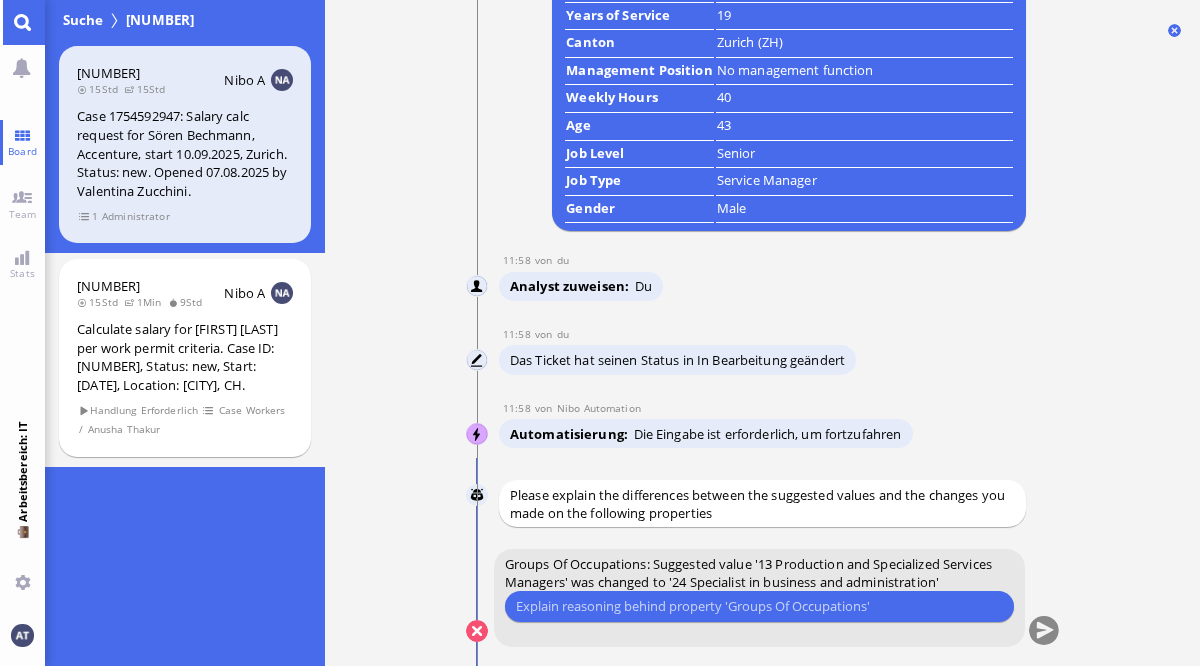 scroll, scrollTop: 0, scrollLeft: 0, axis: both 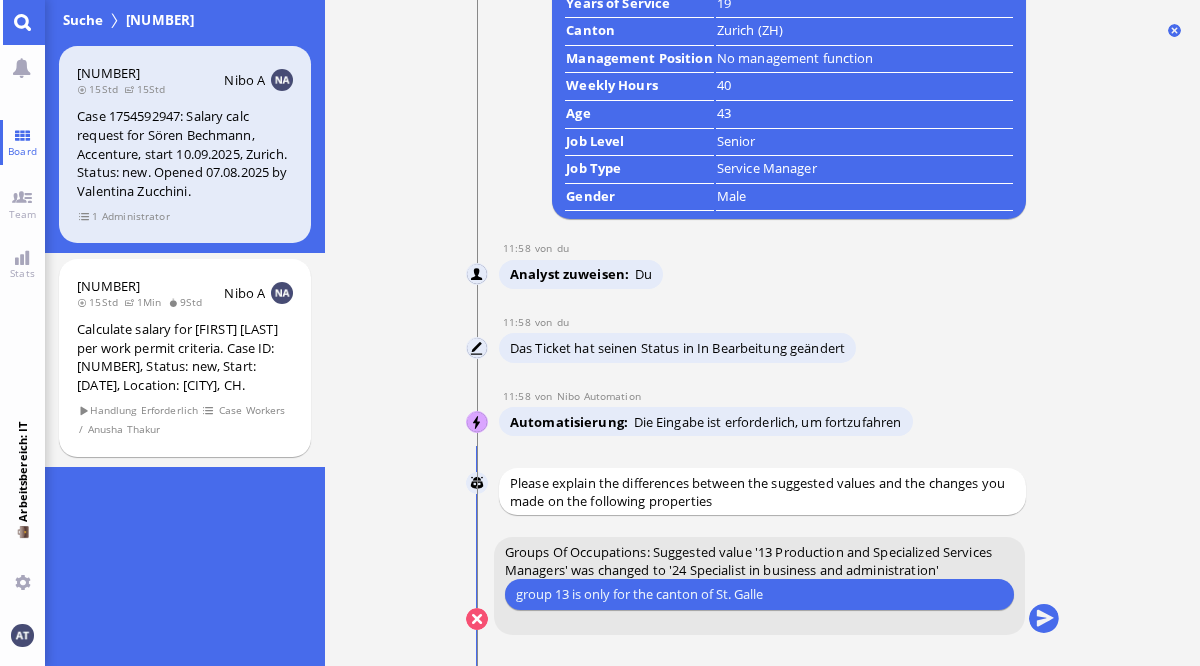 type on "group 13 is only for the canton of St. Gallen" 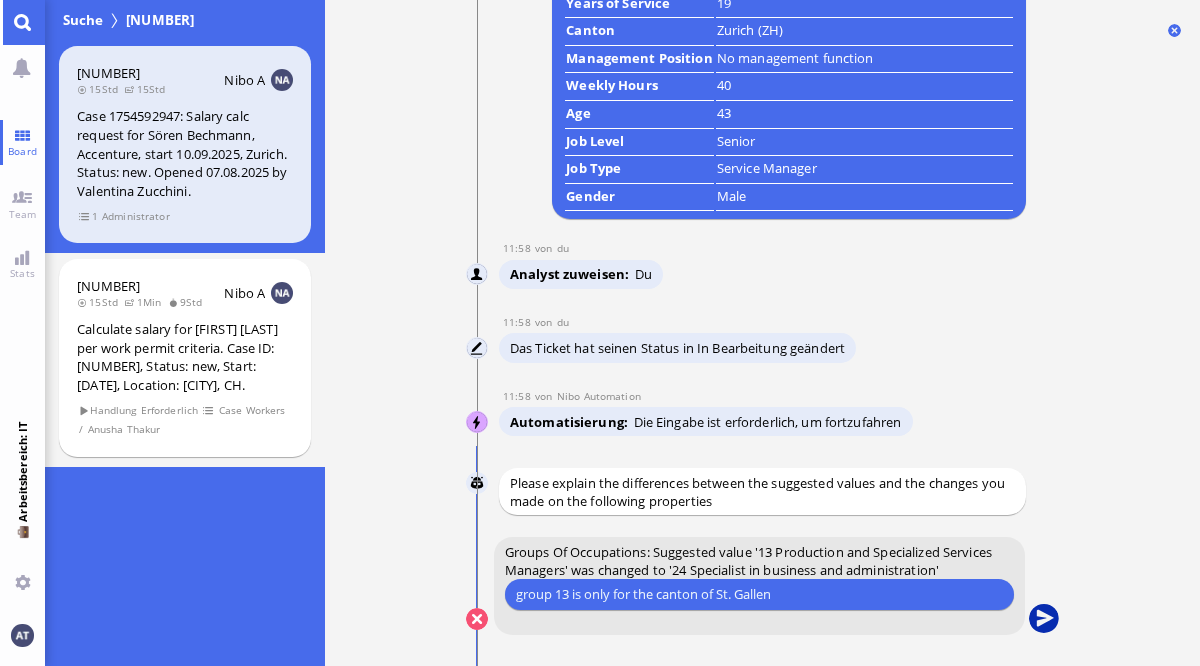 click at bounding box center (1043, 620) 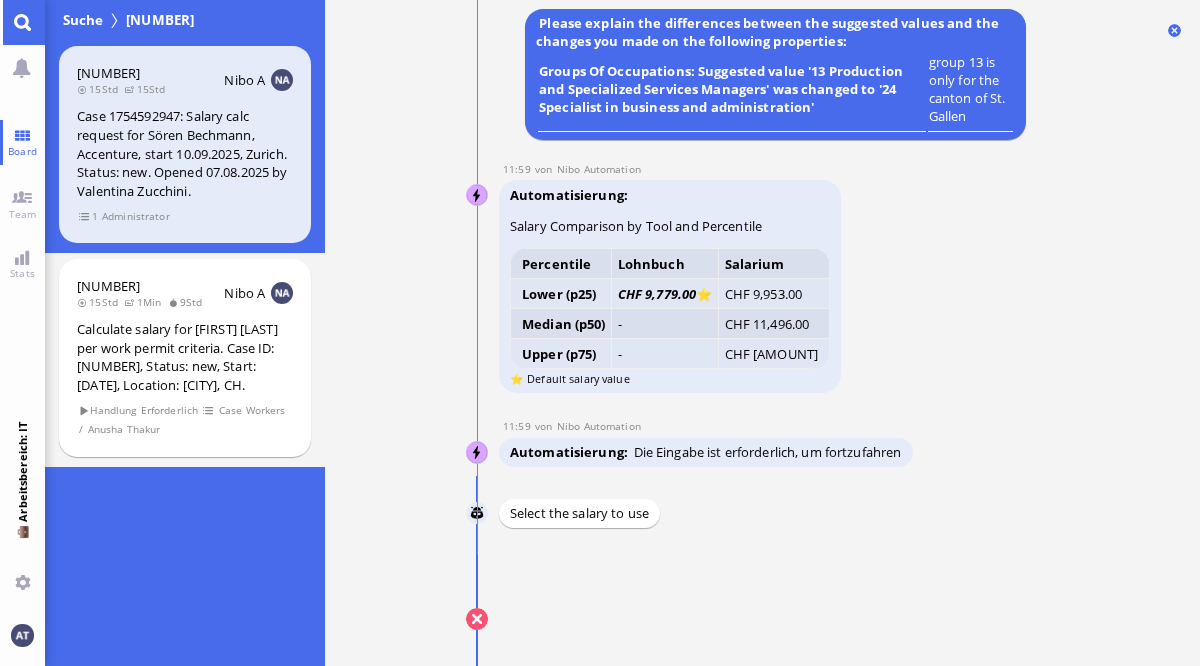 click on "Salarium p25" at bounding box center (642, 594) 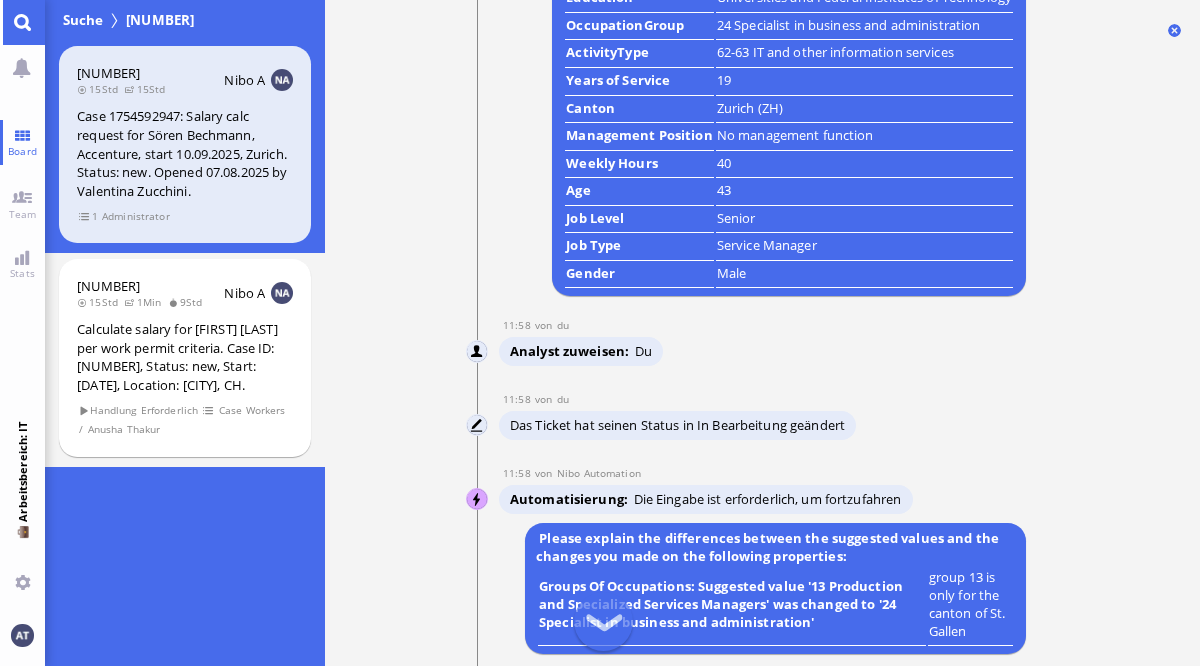 scroll, scrollTop: 0, scrollLeft: 0, axis: both 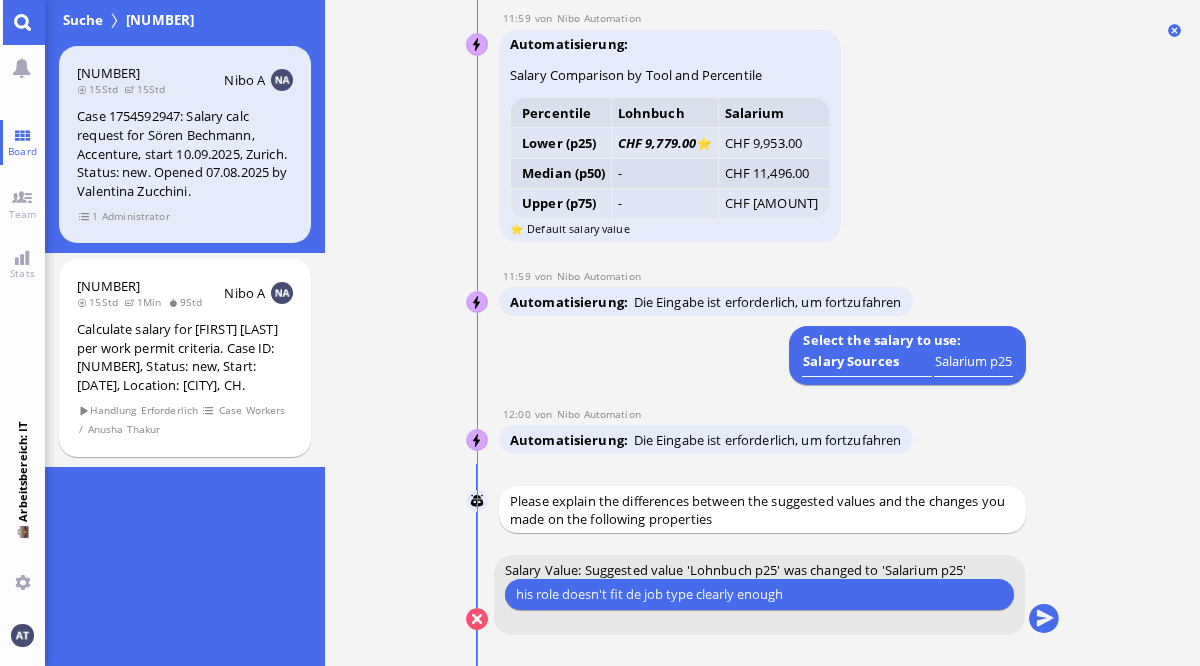 click on "[DATE] [TIME] von Automation Automation Calculate eligible salary for work permit [DATE] [TIME] von Automation  -  Nicht an den betroffenen Benutzer gesendet Automation Nachricht Use provided details to calculate the salary in line with work permit requirements and eligibility criteria. [DATE] [TIME] von Nibo Nibo Anfrage  nibo5349  übermittelt. [DATE] [TIME] von Automation Automation Zuweisen Case Workers [DATE] [TIME] von Automation Automation Fällig am 08.08.2025 [TIME] [DATE] [TIME] von Automation Automation Automatisierung Calculate salary for work permit case — Ausgelöst [DATE] [TIME] von Automation Automation Das Ticket hat seinen Status in In Bearbeitung geändert [DATE] [TIME] von Automation Automation Analyst zuweisen [DATE] [TIME] von Nibo Automation Nibo Automation Automatisierung 🆔 Extracted the case ID:  1754592947 . [DATE] [TIME] von Nibo Automation Nibo Automation Automatisierung 🔄 Converting file  06. JD__1754593844__1754593868.doc  to PDF. [DATE] [TIME] von Nibo Automation Nibo Automation  to PDF. von" at bounding box center (762, 333) 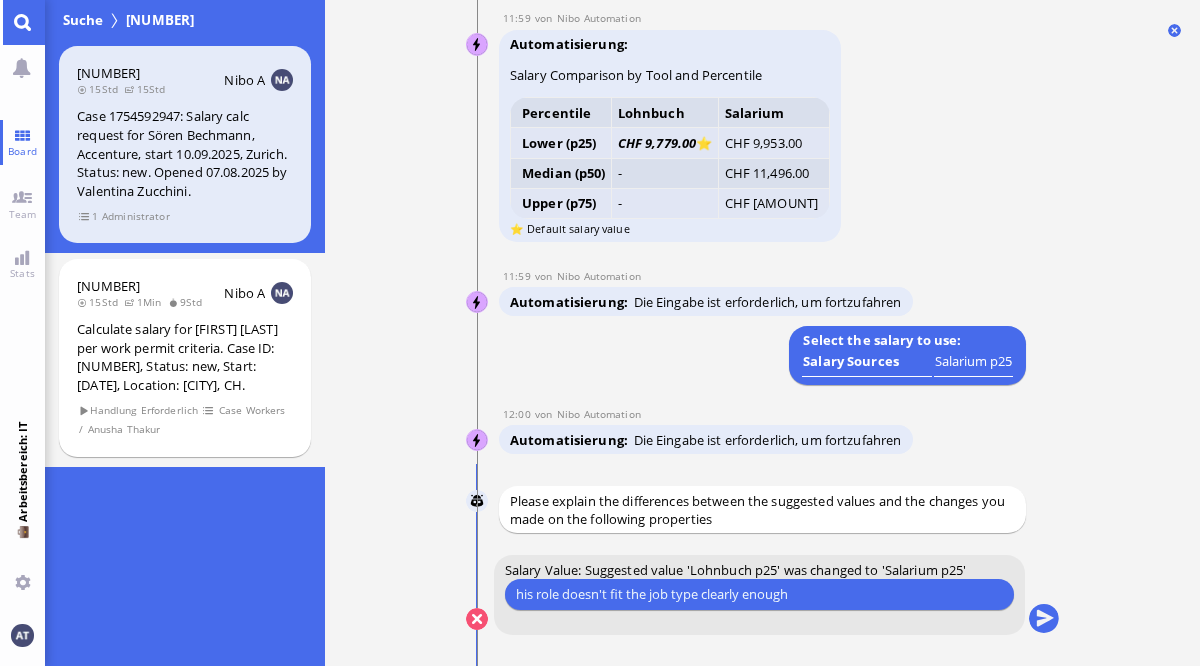 type on "his role doesn't fit the job type clearly enough" 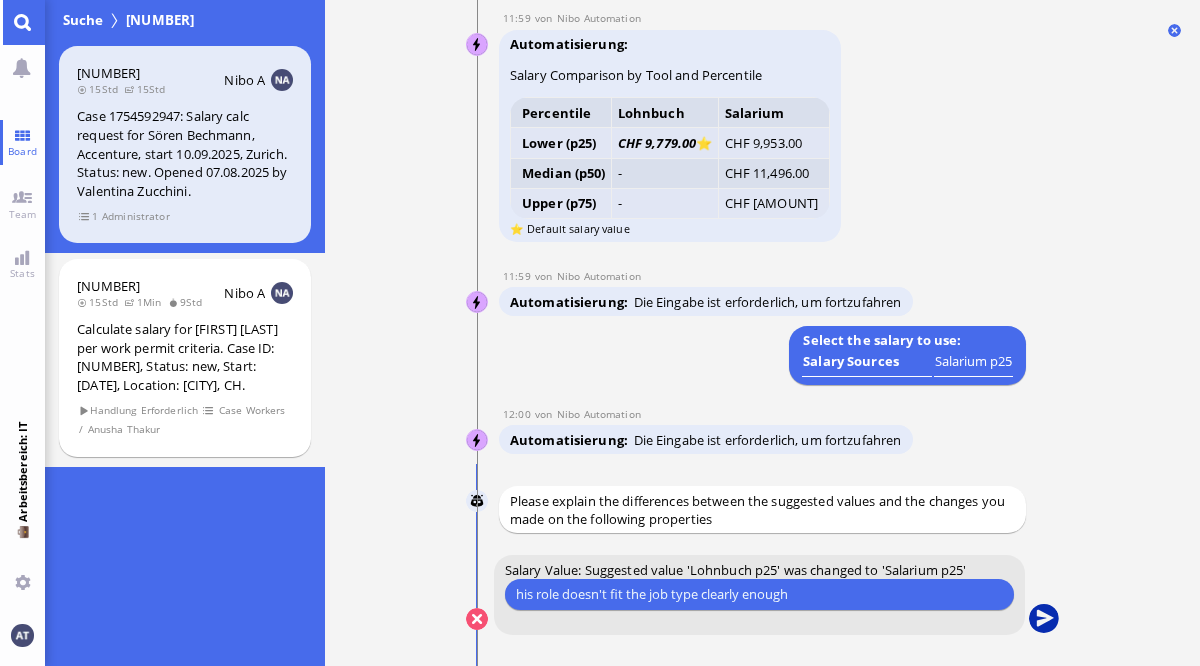 click at bounding box center [1043, 620] 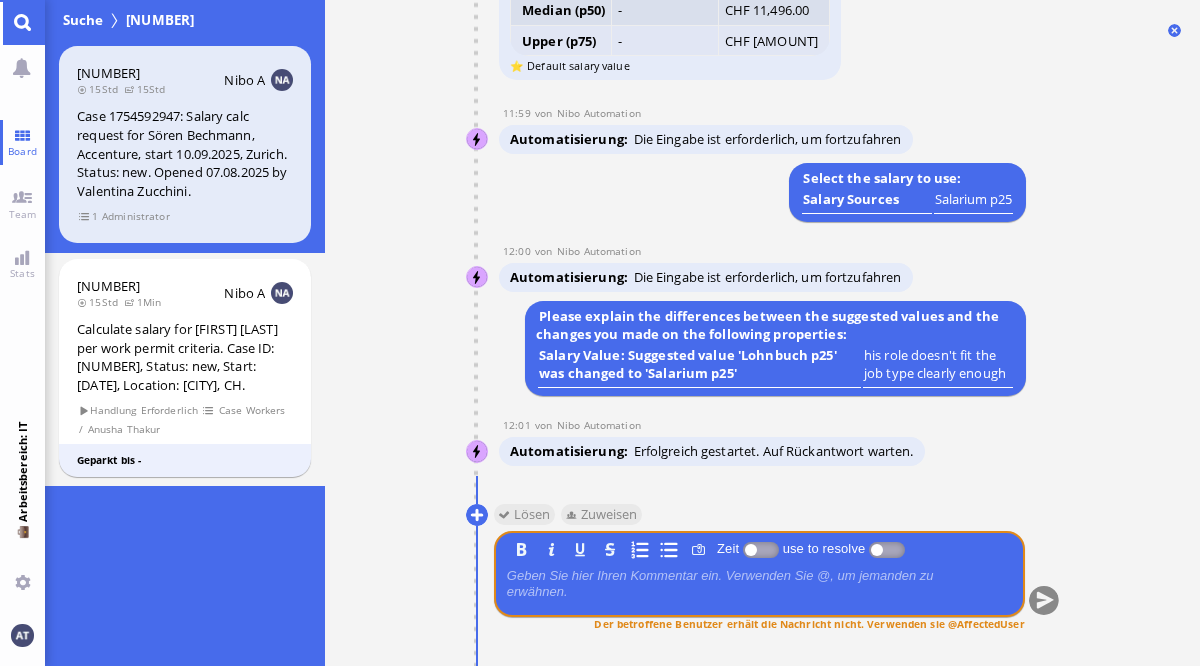 click on "07.08 21:16 von Nibo Nibo Calculate eligible salary for work permit 07.08 21:16 von Automation  -  Nicht an den betroffenen Benutzer gesendet Automation Nachricht Use provided details to calculate the salary in line with work permit requirements and eligibility criteria. 07.08 21:16 von Nibo Nibo Anfrage  [NUMBER]  übermittelt. 07.08 21:16 von Automation Automation Zuweisen Case Workers 07.08 21:16 von Automation Automation Fällig am 08.08.2025 21:16 07.08 21:16 von Automation Automation Automatisierung Calculate salary for work permit case — Ausgelöst 07.08 21:16 von Automation Automation Das Ticket hat seinen Status in In Bearbeitung geändert 07.08 21:16 von Automation Automation Analyst zuweisen 07.08 21:16 von Nibo Automation Nibo Automation Automatisierung 🆔 Extracted the case ID:  [NUMBER] . 07.08 21:16 von Nibo Automation Nibo Automation Automatisierung 🔄 Converting file  06. JD__[NUMBER]__[NUMBER].doc  to PDF. 07.08 21:16 von Nibo Automation Nibo Automation Automatisierung  to PDF." at bounding box center [763, -3476] 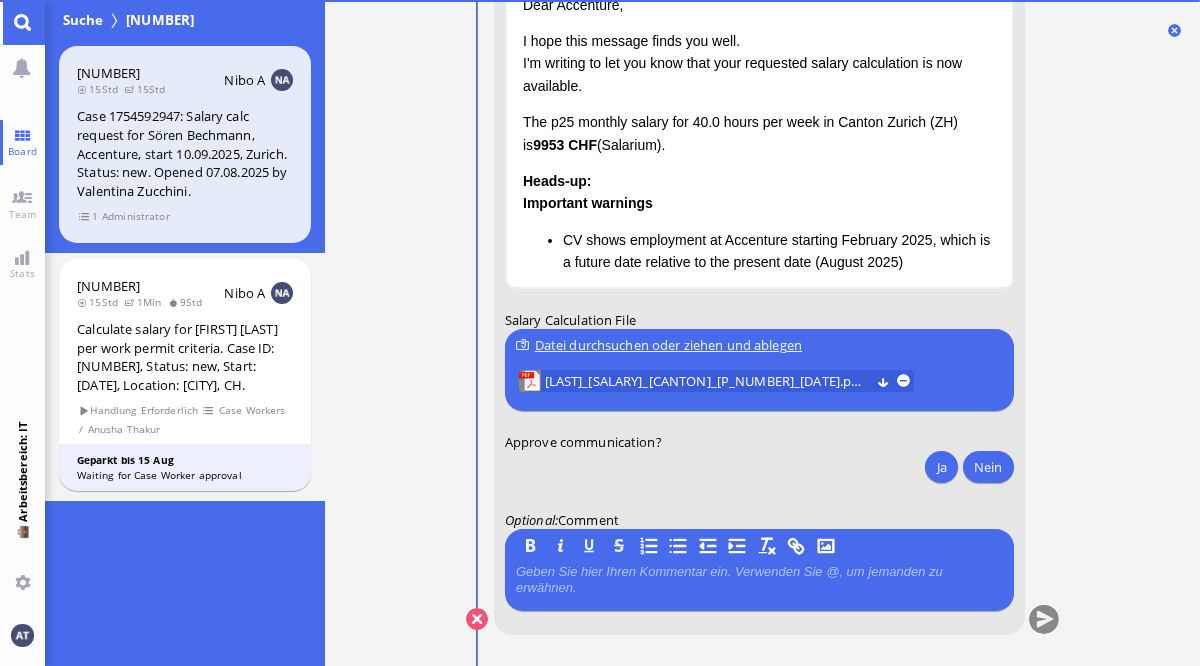scroll, scrollTop: 0, scrollLeft: 0, axis: both 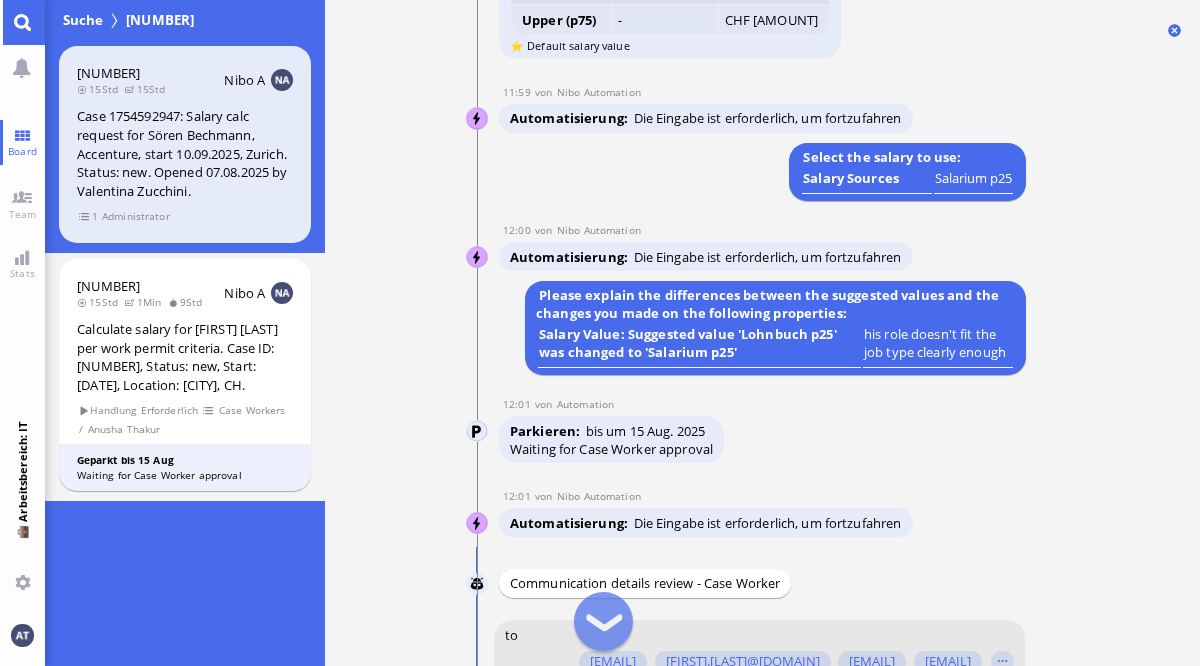 click on "his role doesn't fit the job type clearly enough" at bounding box center [935, 343] 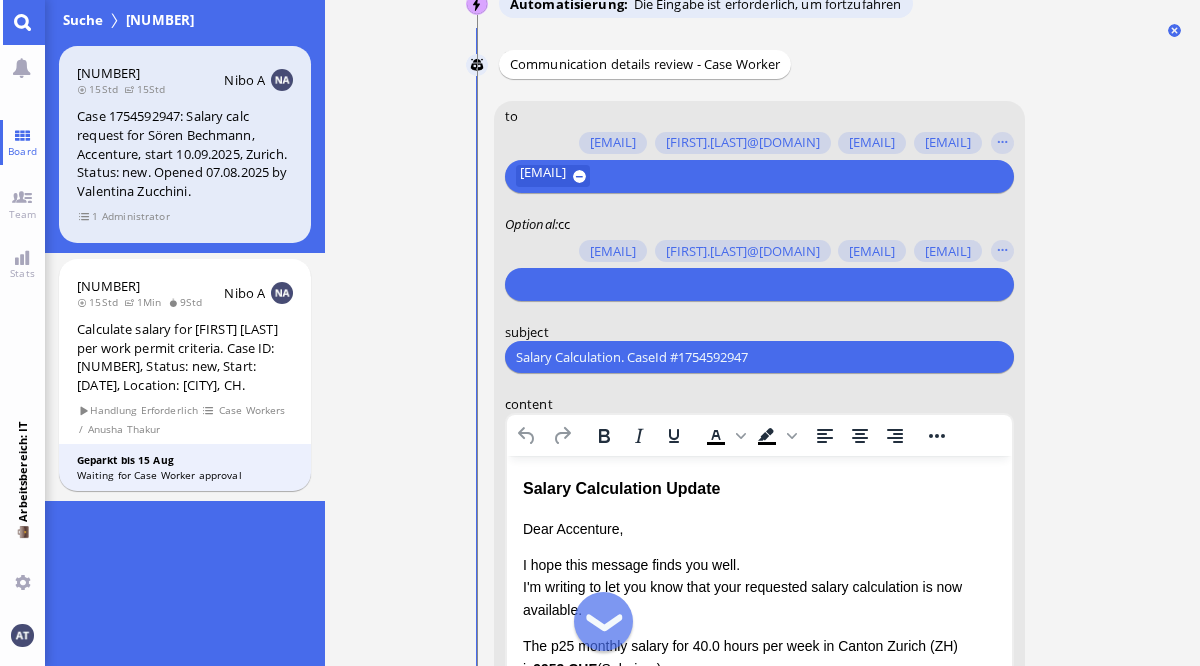 scroll, scrollTop: -518, scrollLeft: 0, axis: vertical 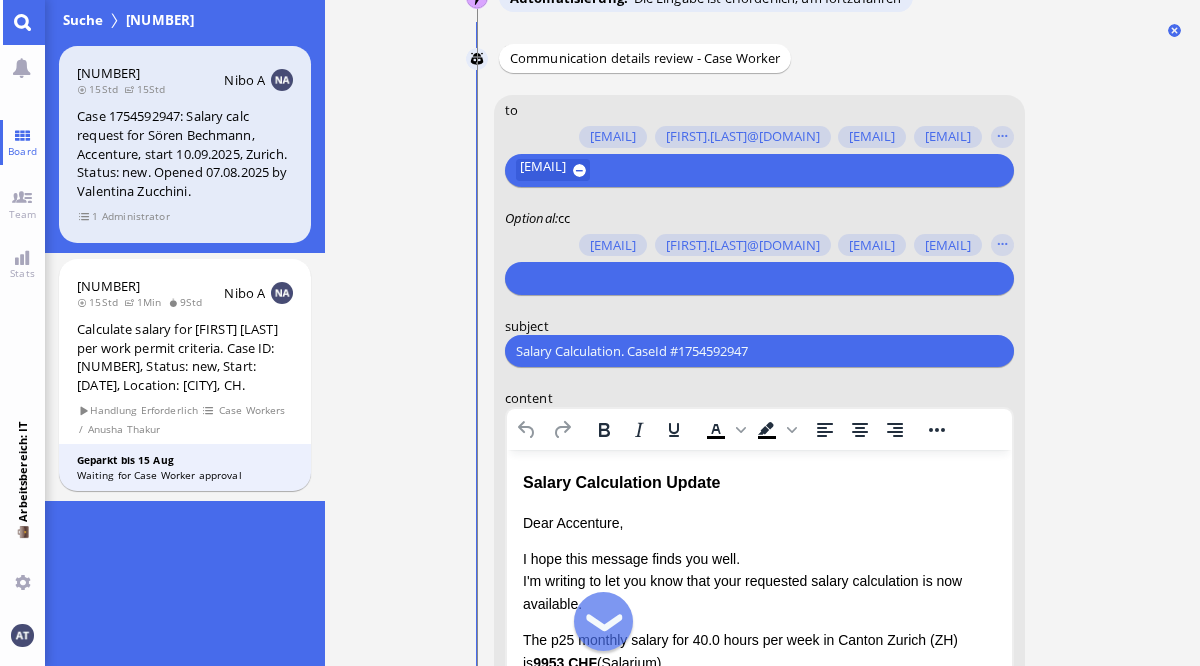 click at bounding box center (755, 278) 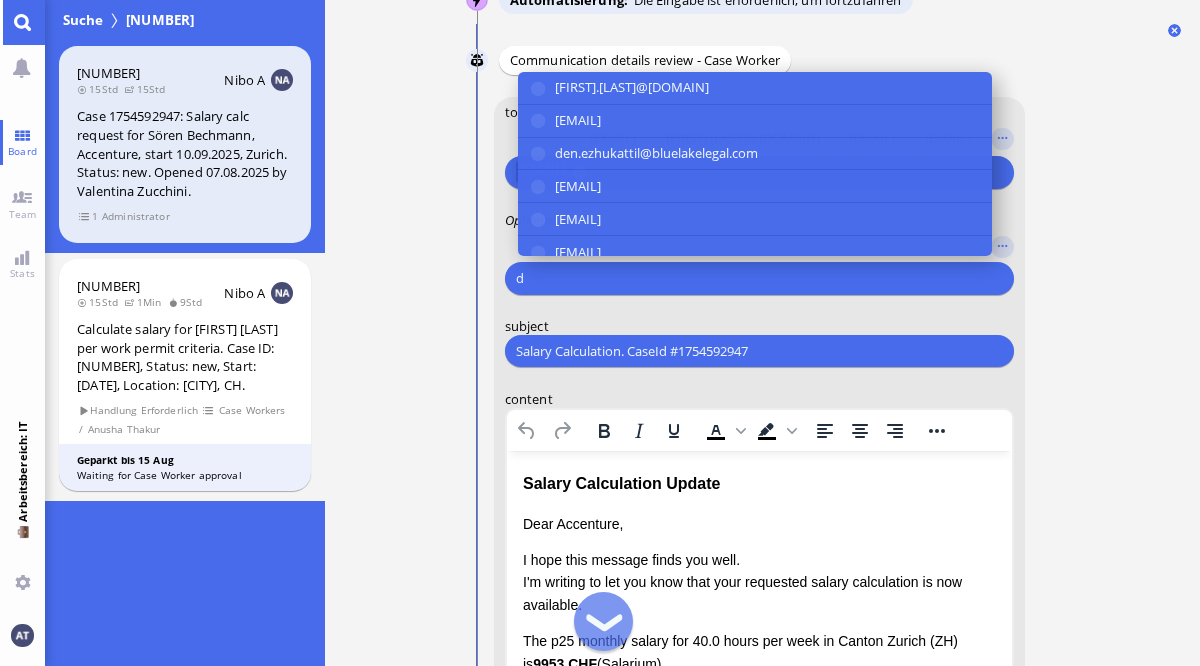 scroll, scrollTop: -516, scrollLeft: 0, axis: vertical 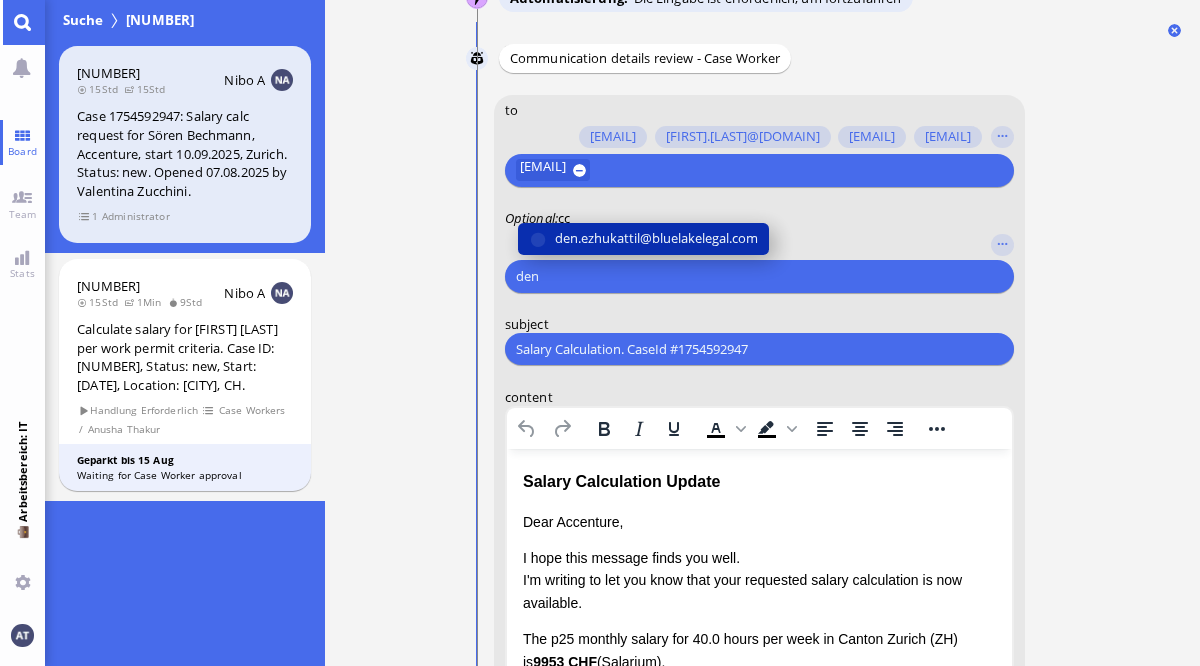 type on "den" 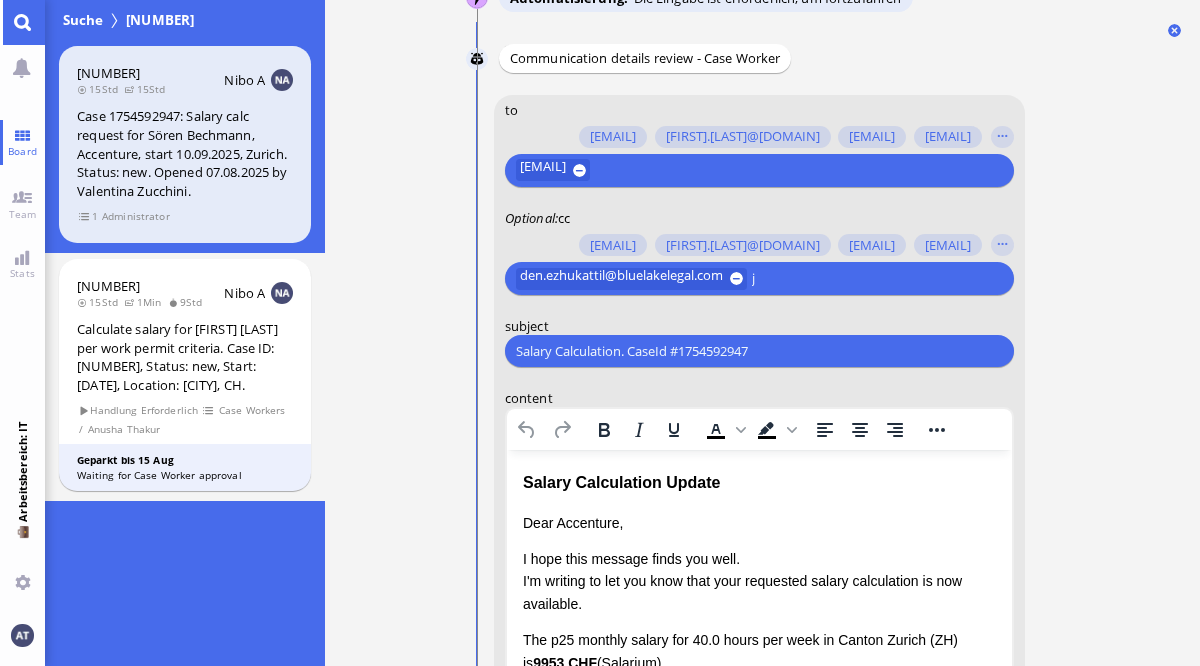 scroll, scrollTop: -516, scrollLeft: 0, axis: vertical 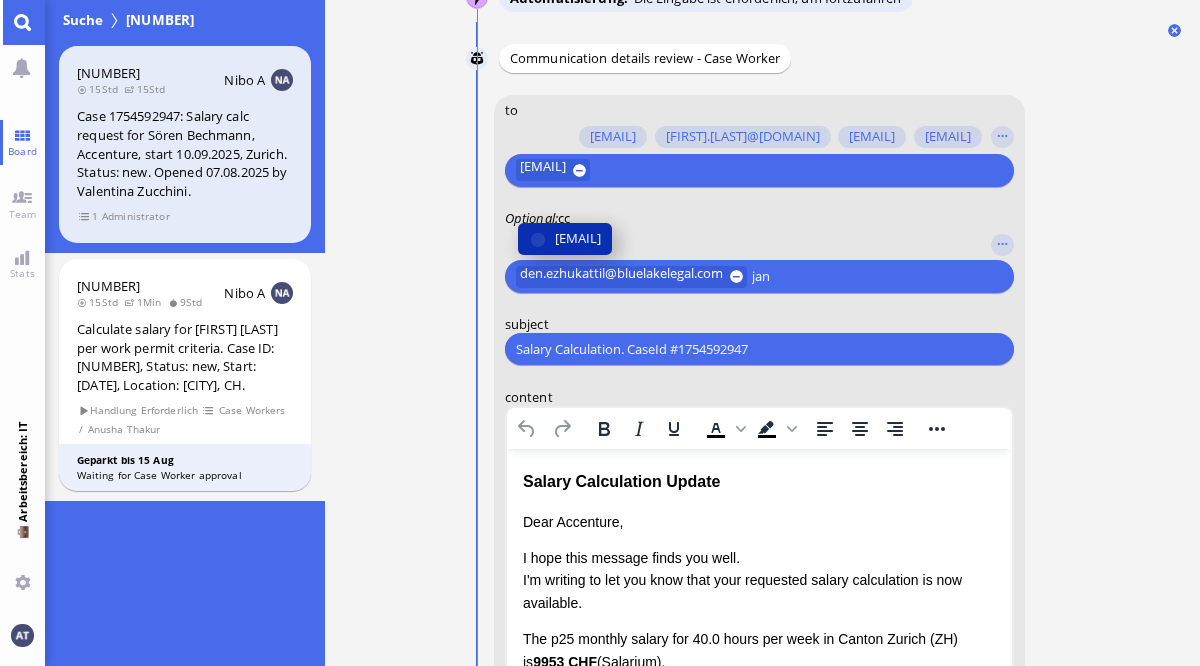 type on "jan" 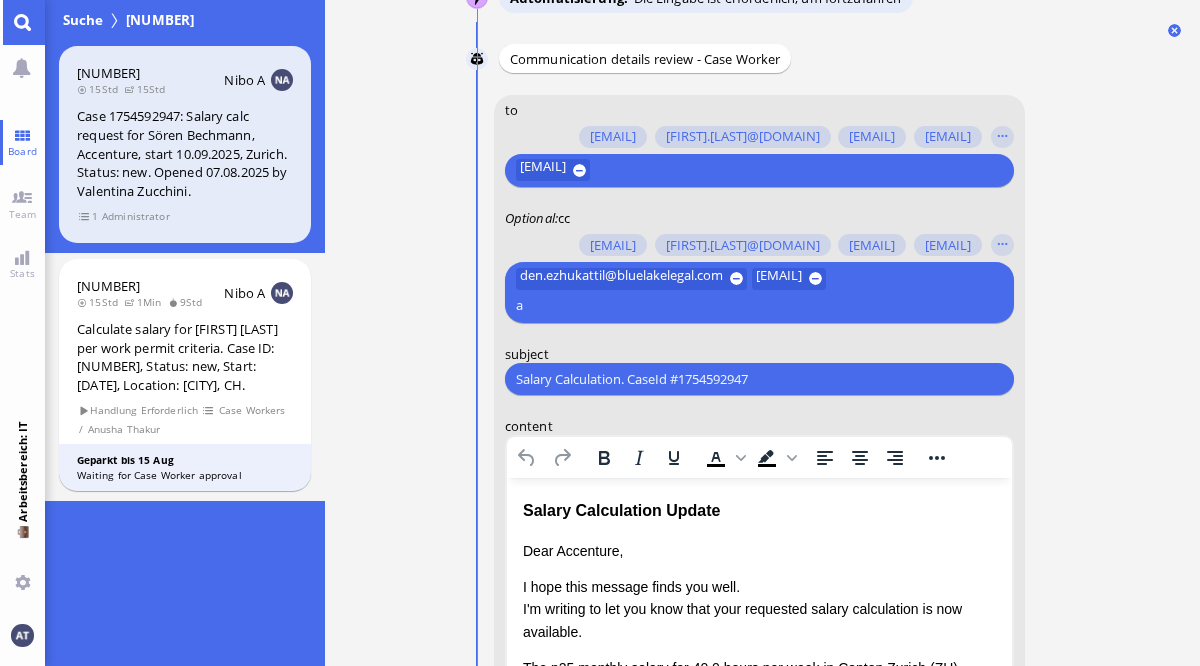 scroll, scrollTop: -543, scrollLeft: 0, axis: vertical 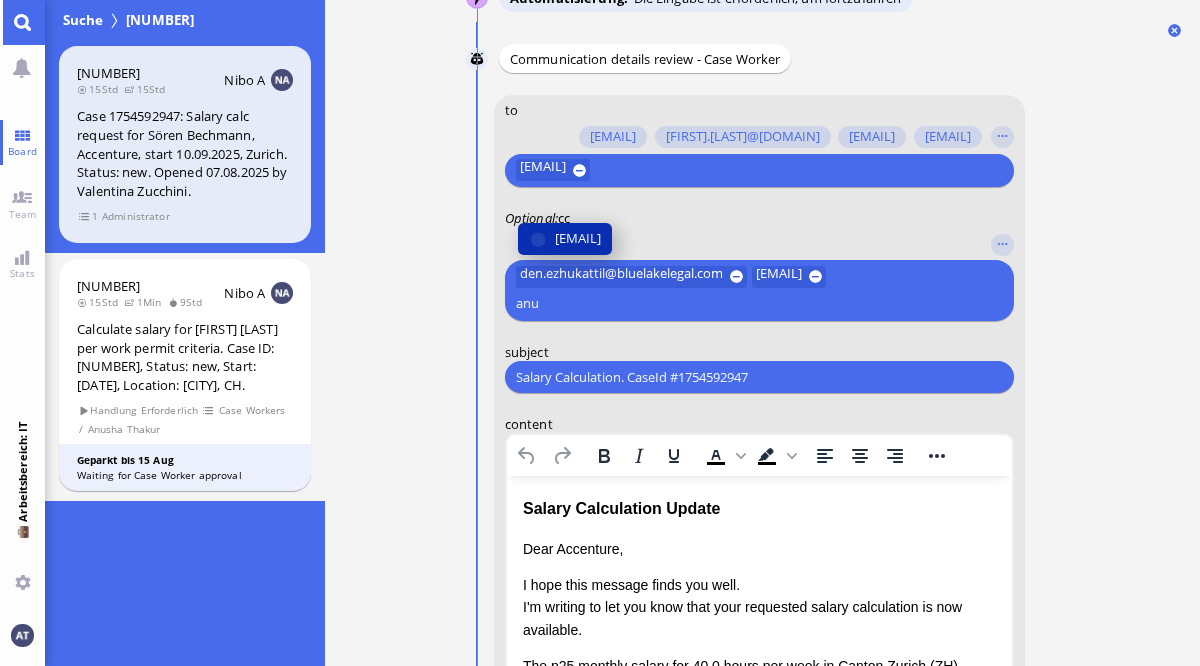 type on "anu" 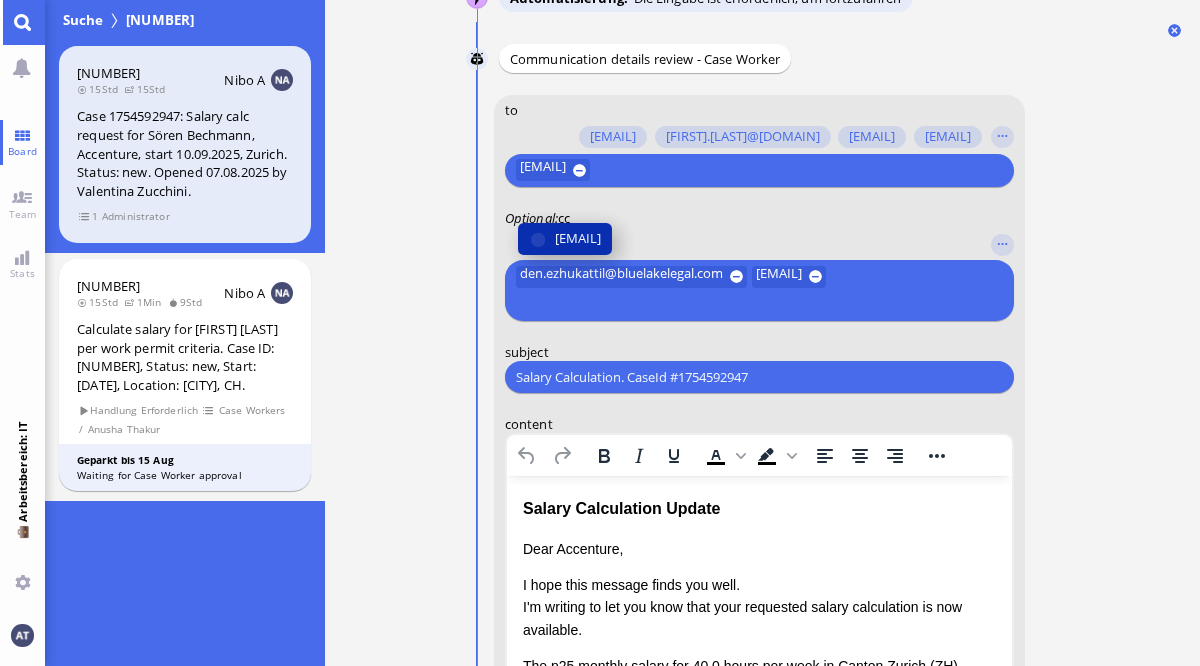 scroll, scrollTop: -545, scrollLeft: 0, axis: vertical 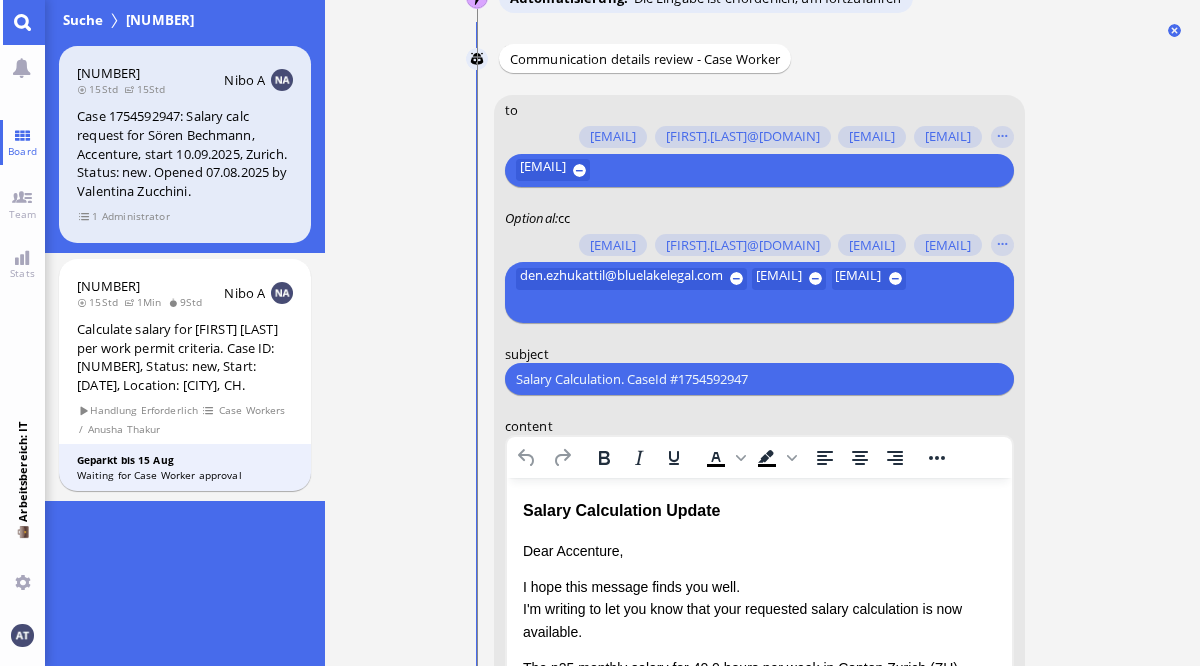 click on "Du to [EMAIL] [EMAIL] [EMAIL] [EMAIL] [EMAIL] [EMAIL] [EMAIL] [EMAIL] [EMAIL] [EMAIL] [EMAIL] [EMAIL] [EMAIL] [EMAIL] [EMAIL] Optional :  cc subject" at bounding box center [763, 650] 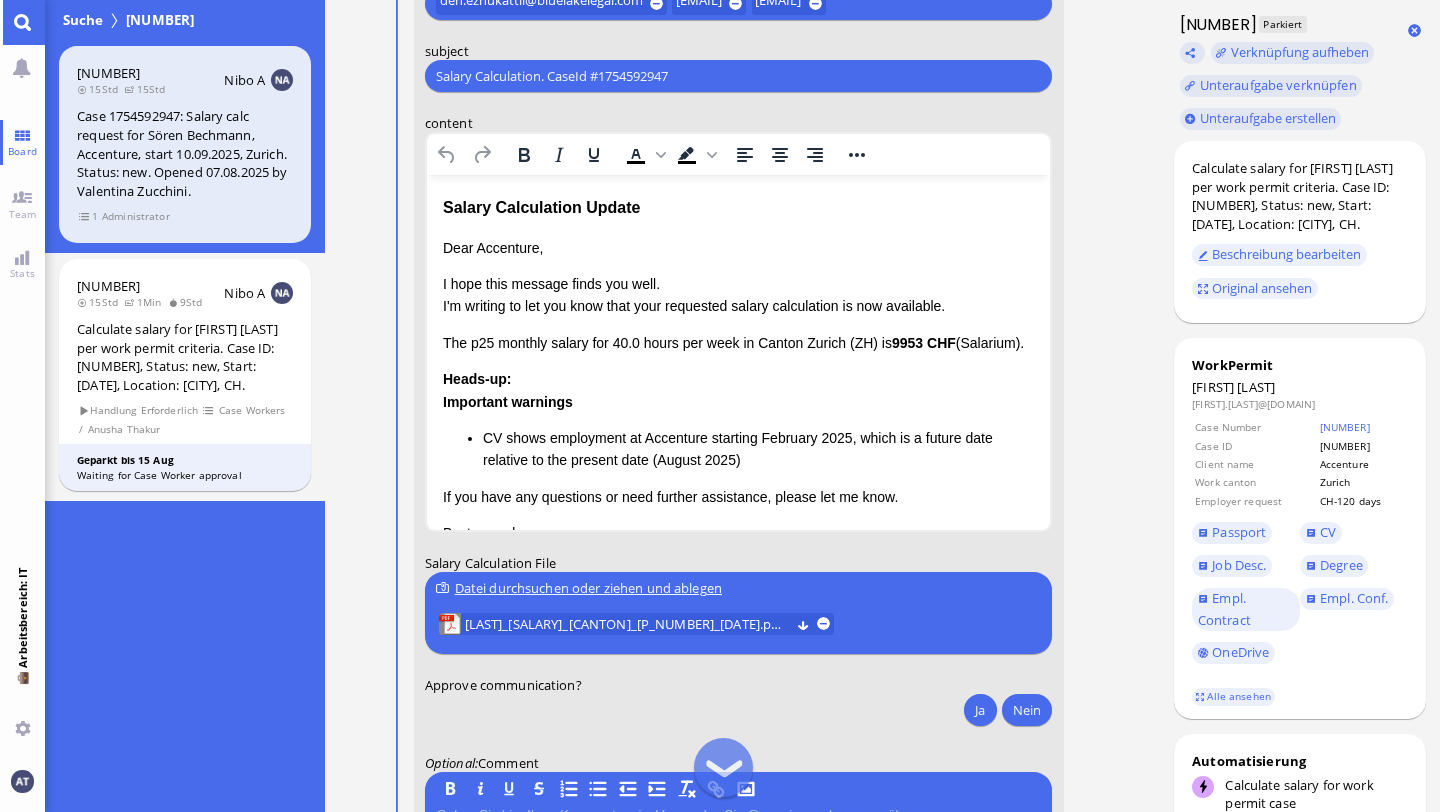 scroll, scrollTop: -184, scrollLeft: 0, axis: vertical 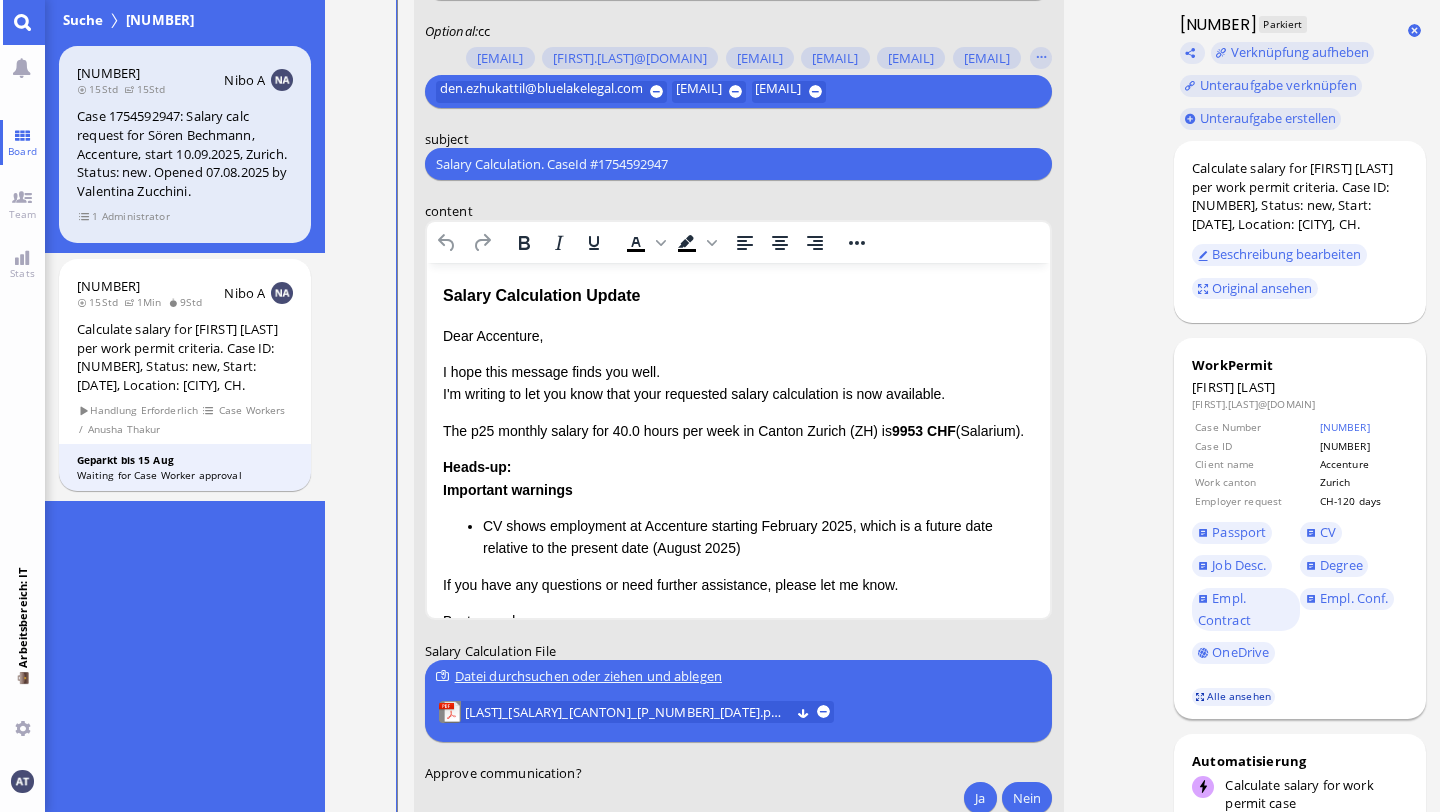 click on "Alle ansehen" at bounding box center (1234, 696) 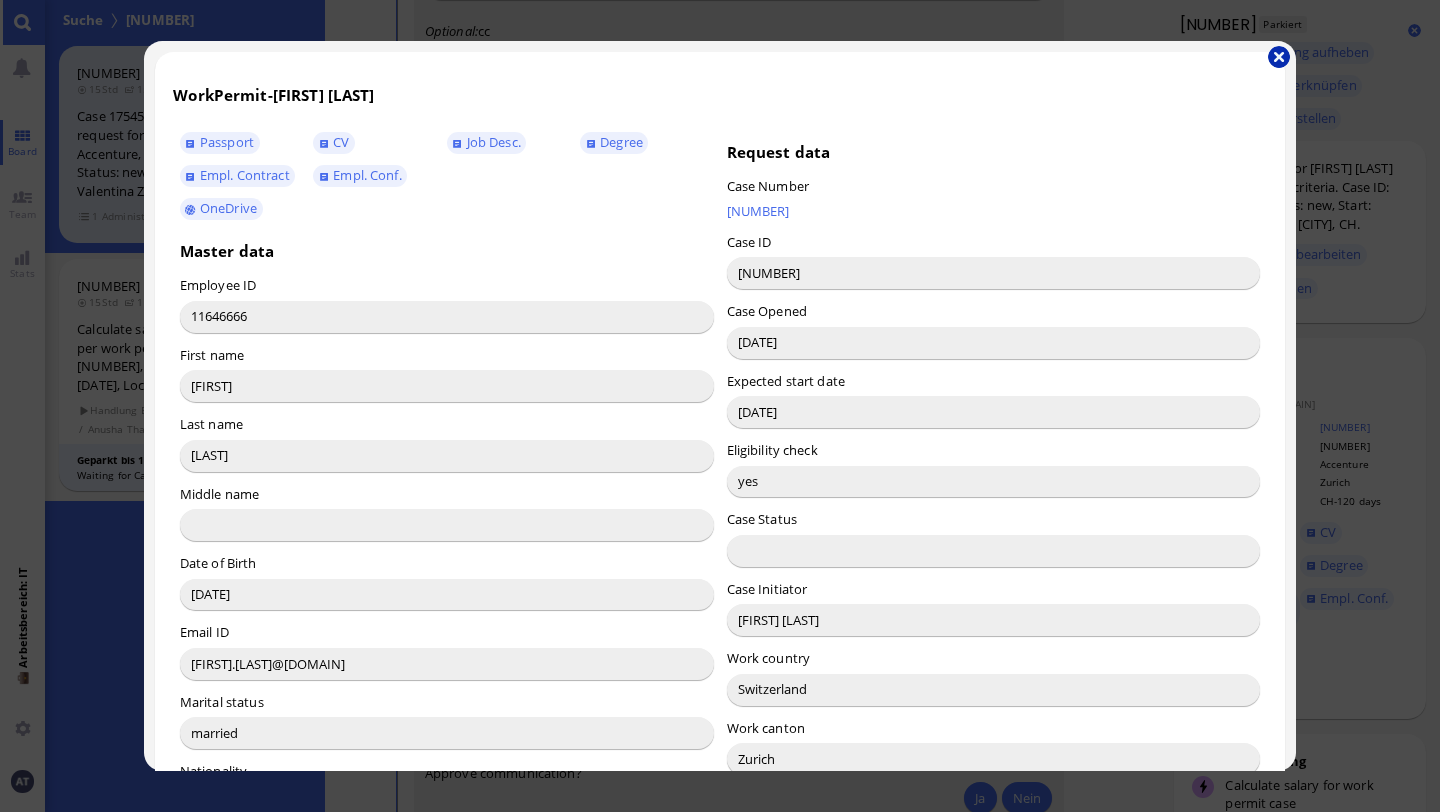 click at bounding box center (1279, 57) 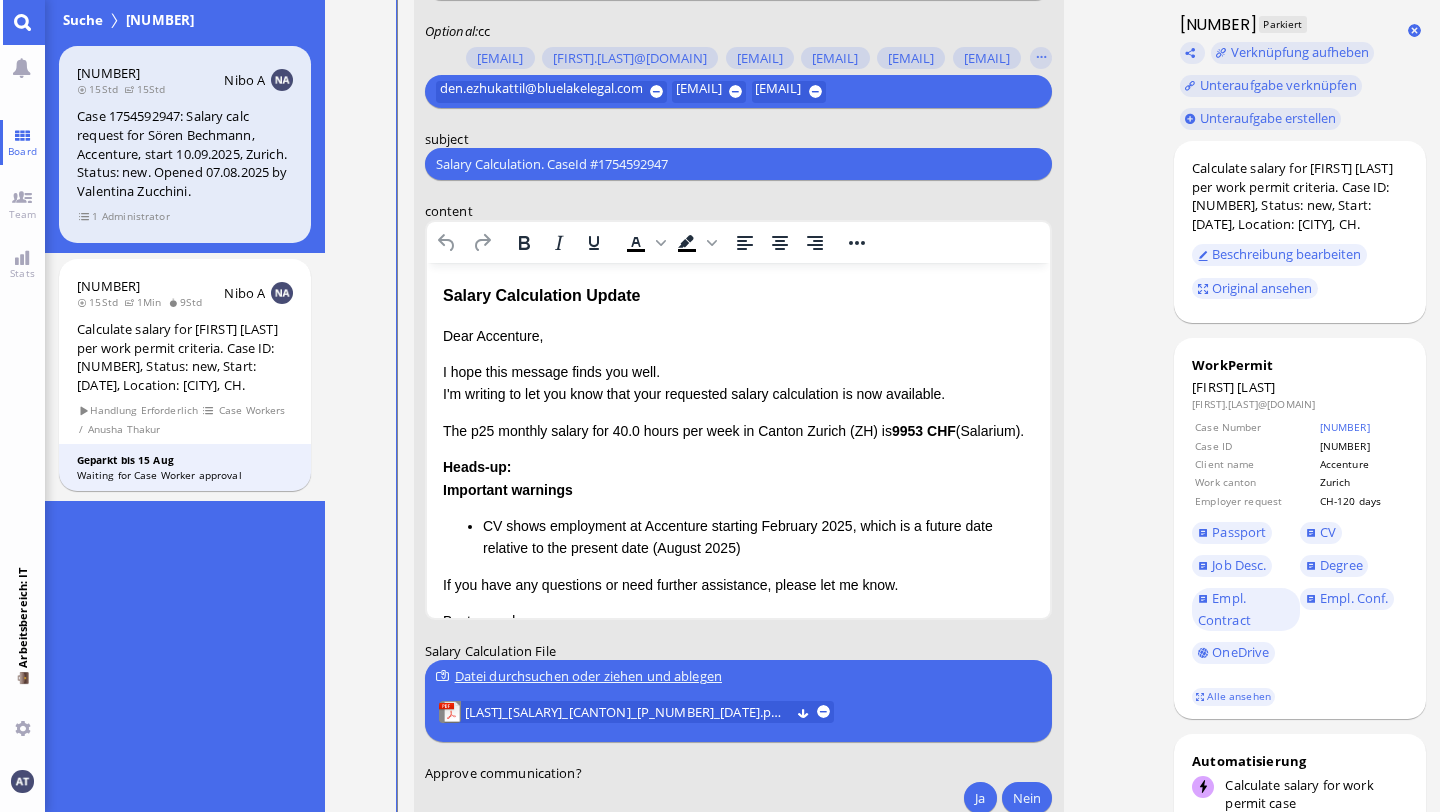 click on "Dear Accenture," at bounding box center [738, 336] 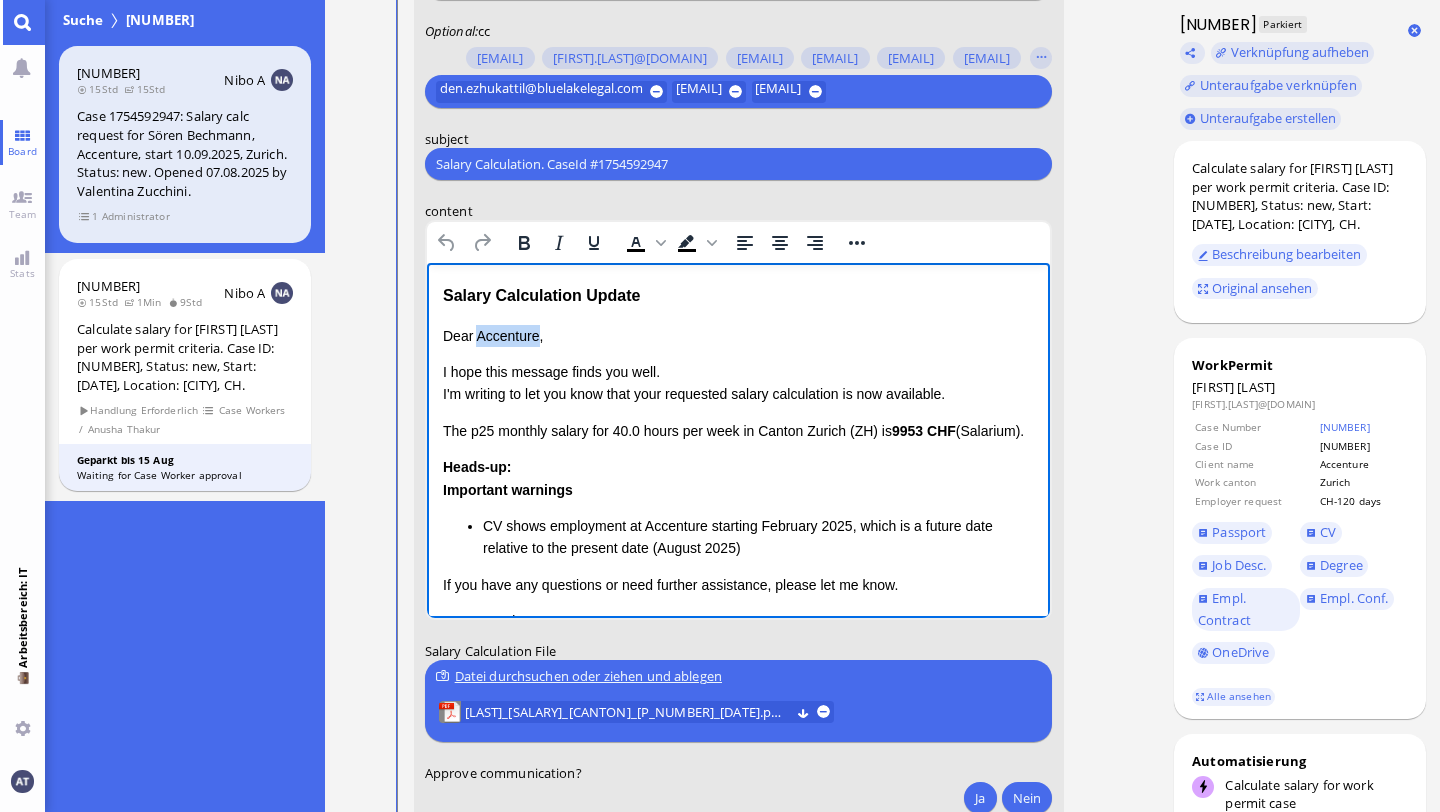 type 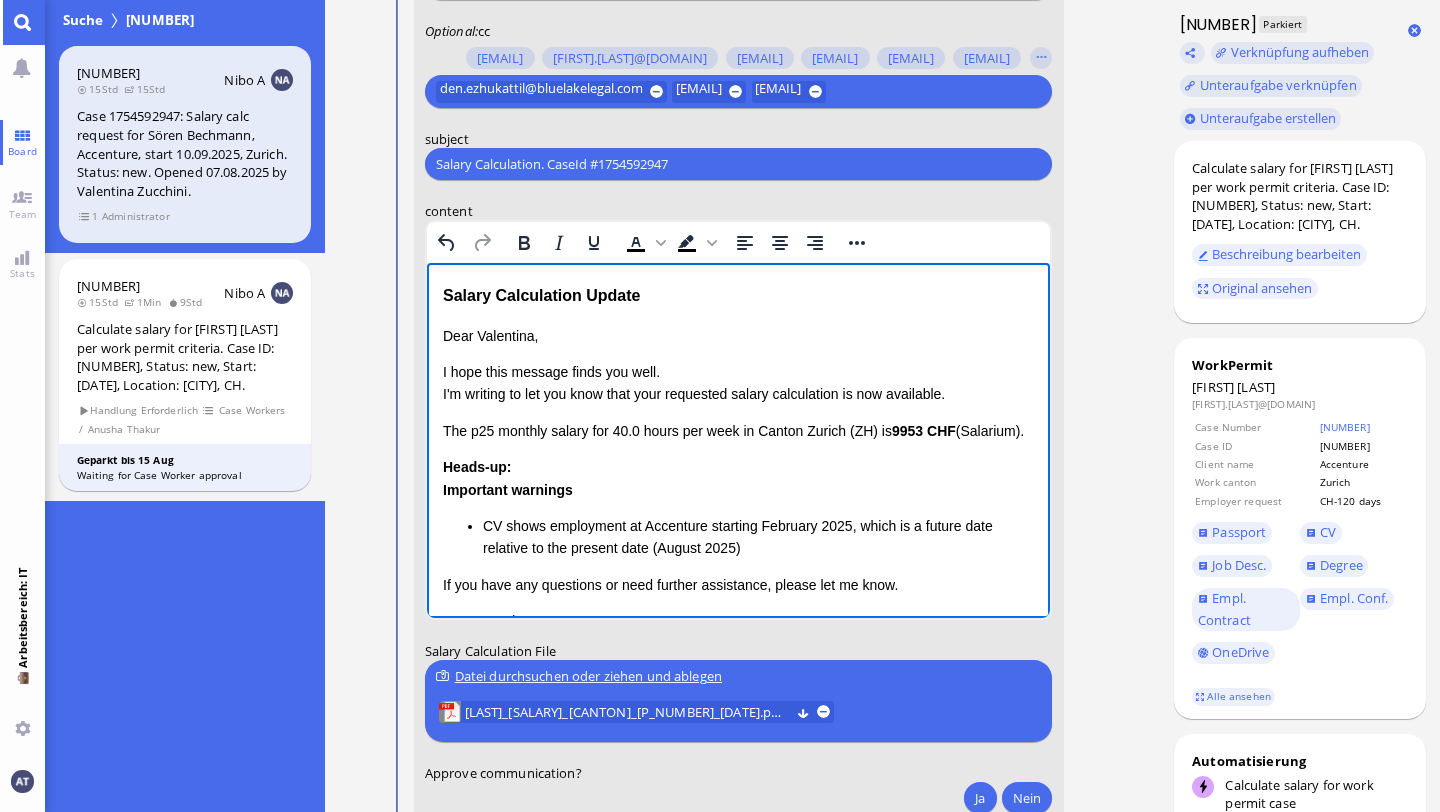 click on "Calculate salary for [FIRST] [LAST] per work permit criteria. Case ID: [NUMBER], Status: new, Start: [DATE], Location: [CITY], CH. Beschreibung bearbeiten Original ansehen WorkPermit [FIRST]   [LAST] [EMAIL] Case Number  [NUMBER]  Case ID [NUMBER] Client name Accenture Work canton [CITY] Employer request CH-120 days Passport CV Job Desc. Degree Empl. Contract Empl. Conf. OneDrive Alle ansehen Automatisierung Calculate salary for work permit case vor 15Std   von   Automation Handlung Erforderlich verbergen Details fortsetzen  abbrechen  Betroffene Benutzer   Nibo Automation automation@[DOMAIN] Betroffene Benutzer Besitzer Case Workers   Du [EMAIL] Zuweisen Aufgabenlinks Kind von [NUMBER]                                                                                                                         Neu" at bounding box center [1300, 473] 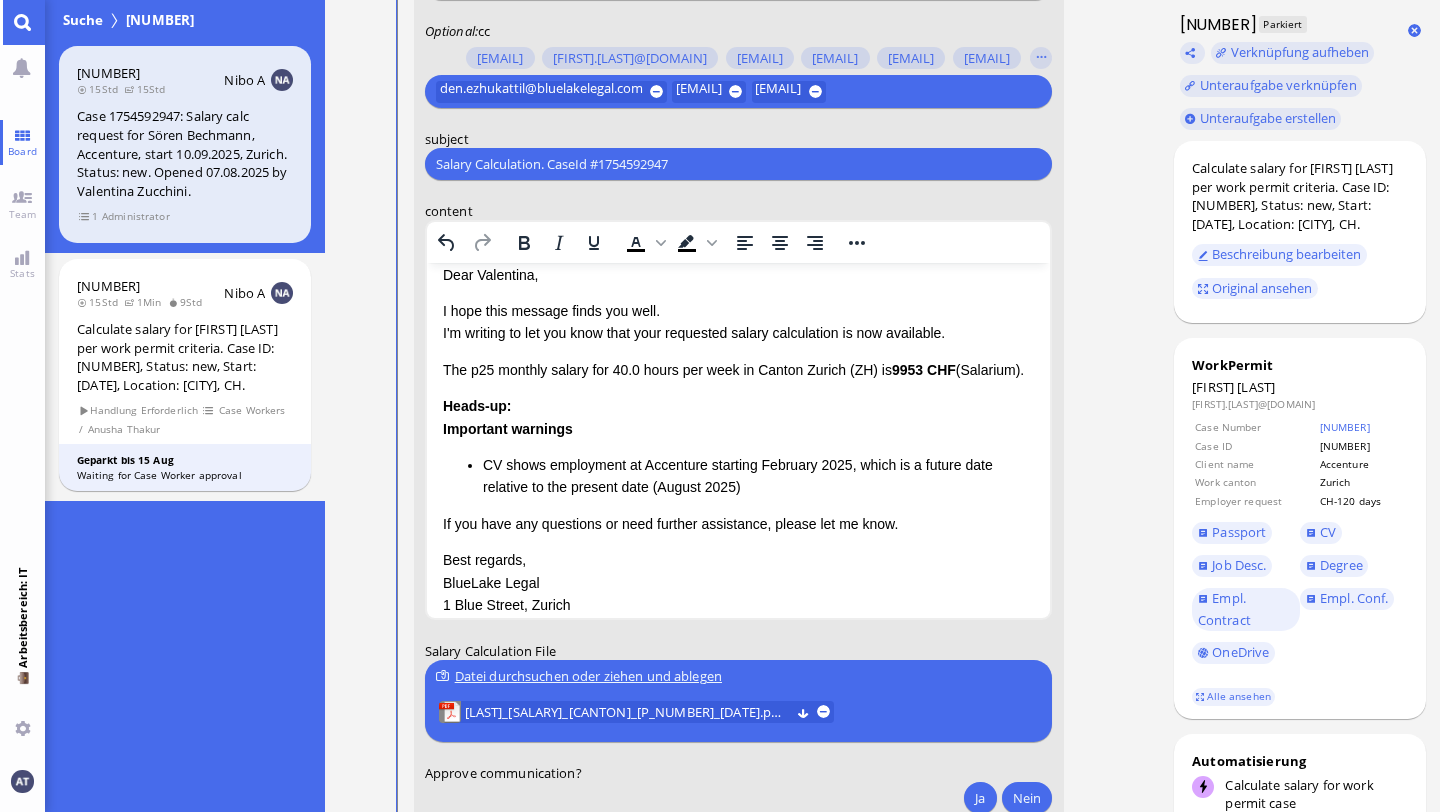 scroll, scrollTop: 65, scrollLeft: 0, axis: vertical 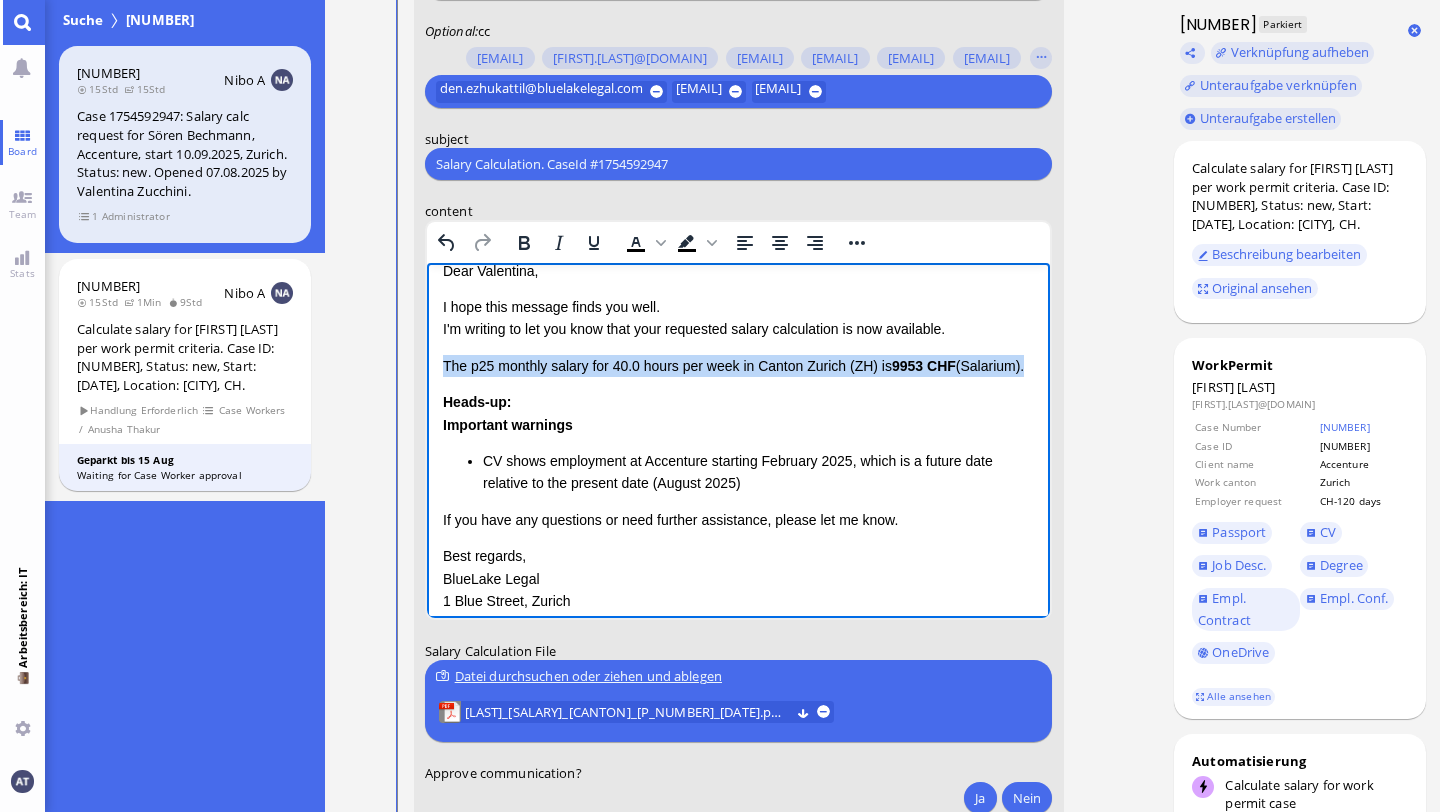 drag, startPoint x: 445, startPoint y: 362, endPoint x: 556, endPoint y: 406, distance: 119.40268 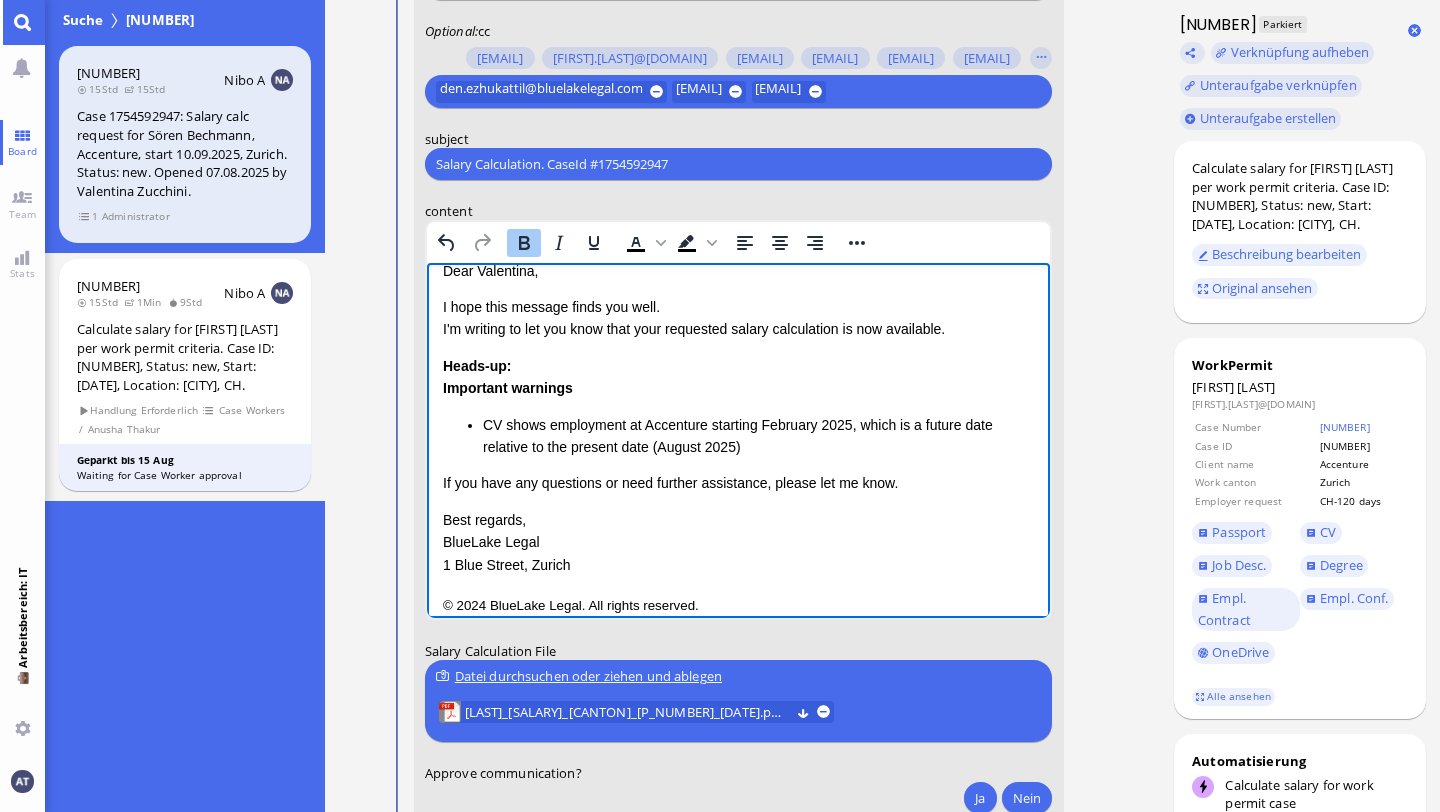 drag, startPoint x: 441, startPoint y: 369, endPoint x: 743, endPoint y: 447, distance: 311.91025 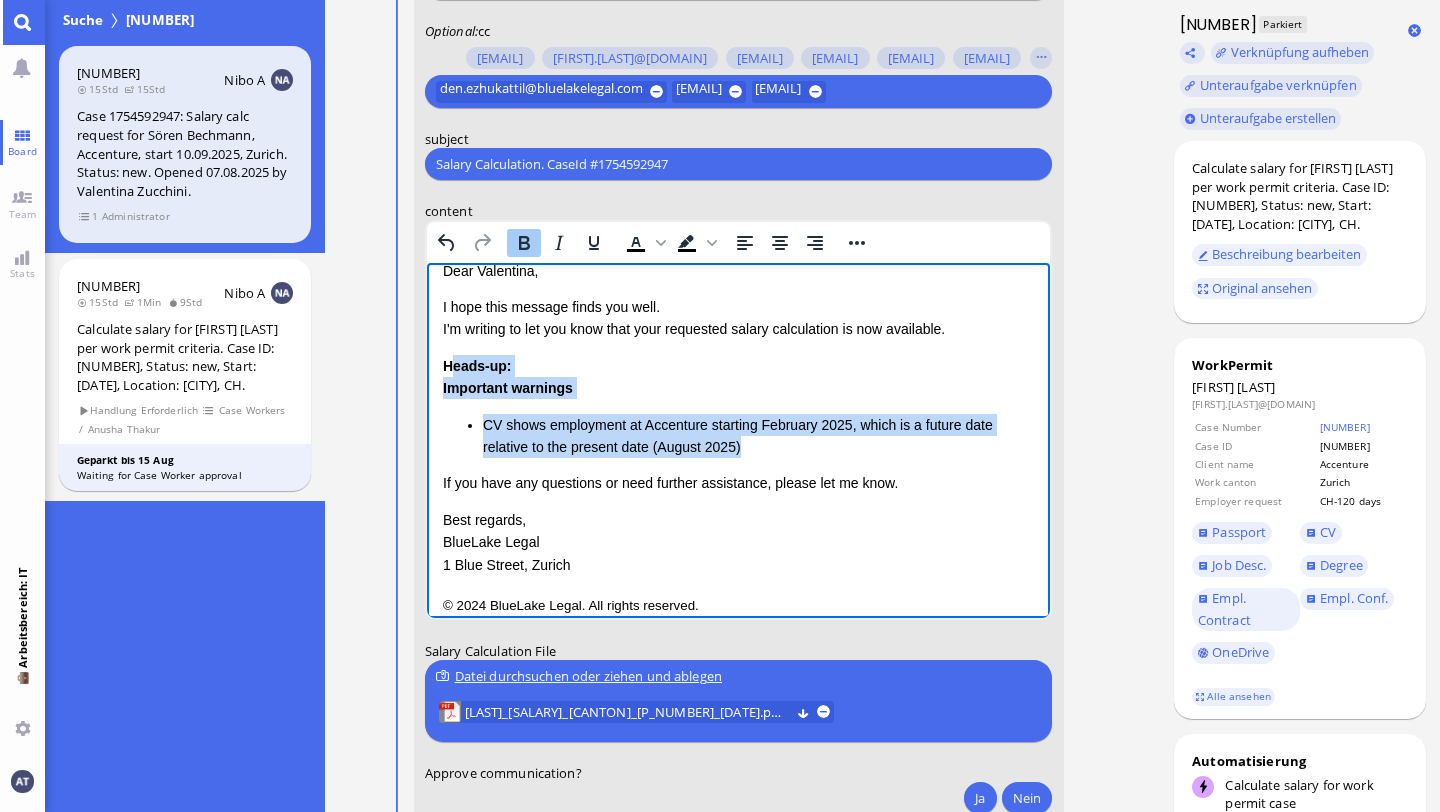 drag, startPoint x: 452, startPoint y: 369, endPoint x: 767, endPoint y: 452, distance: 325.75143 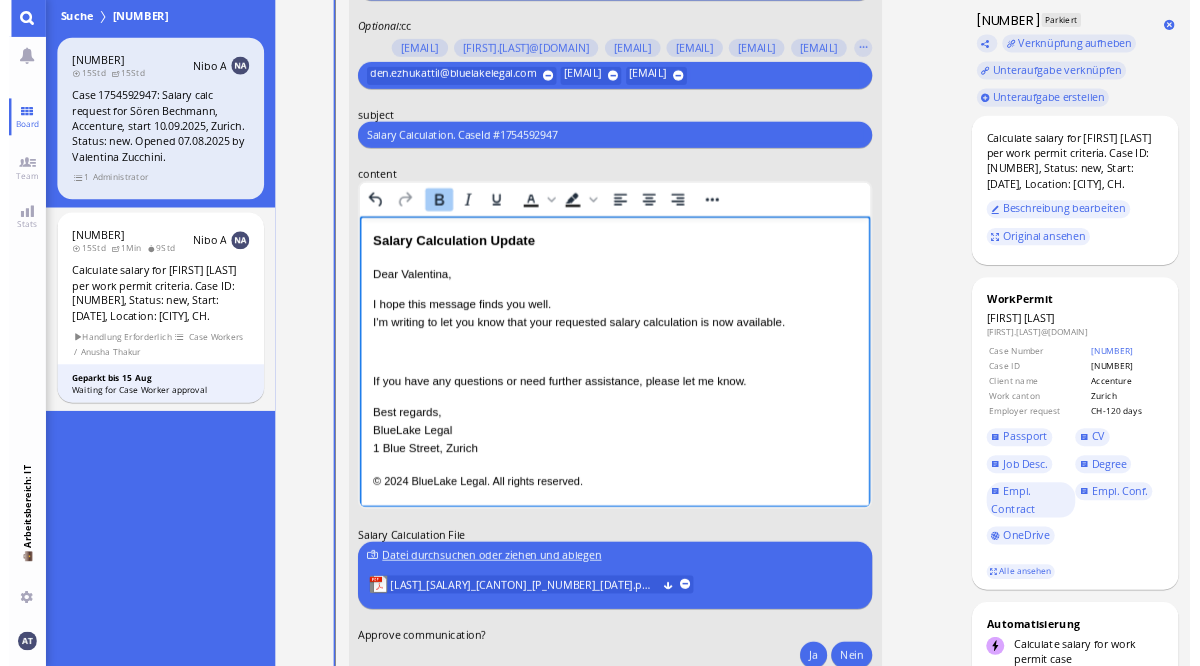 scroll, scrollTop: 0, scrollLeft: 0, axis: both 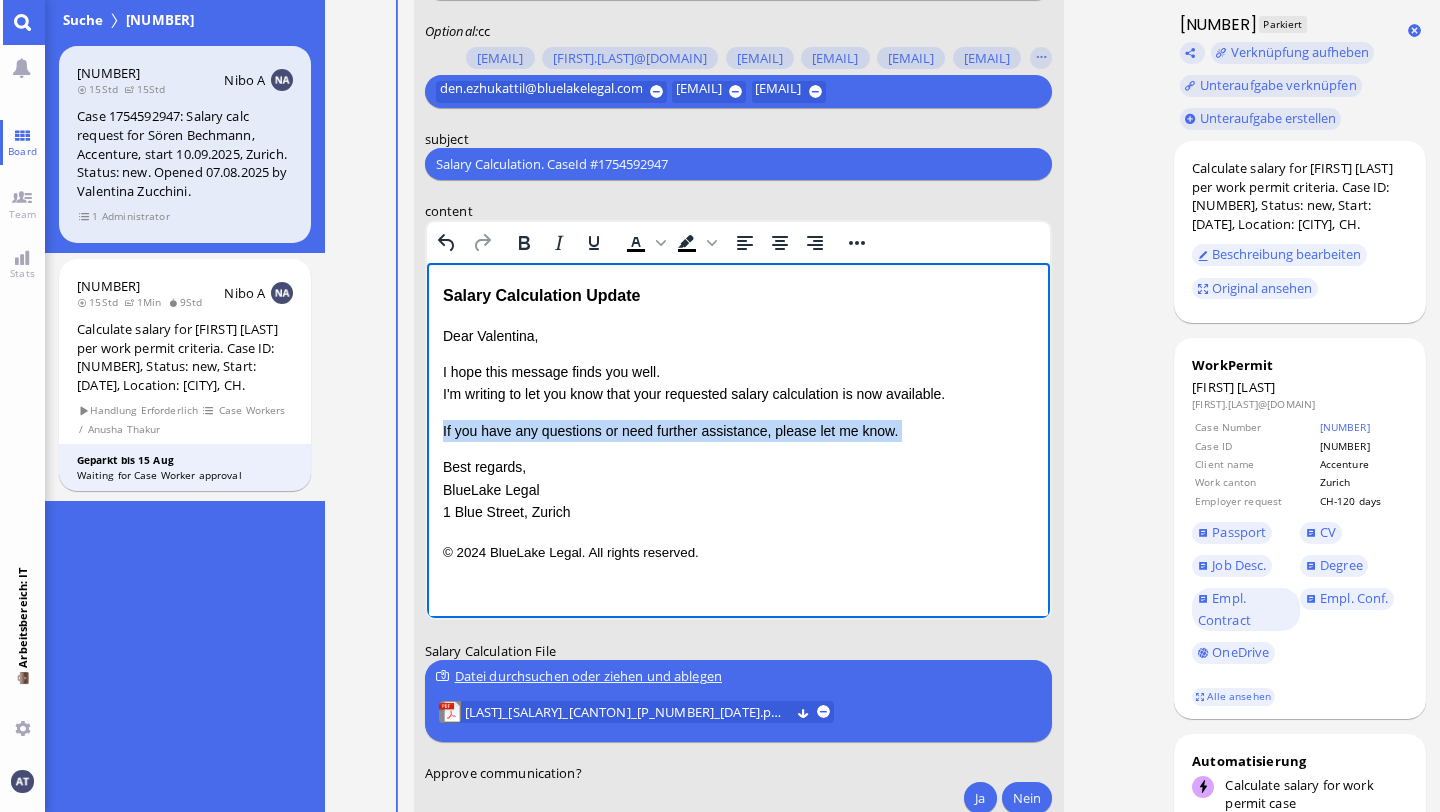 drag, startPoint x: 441, startPoint y: 427, endPoint x: 945, endPoint y: 454, distance: 504.7227 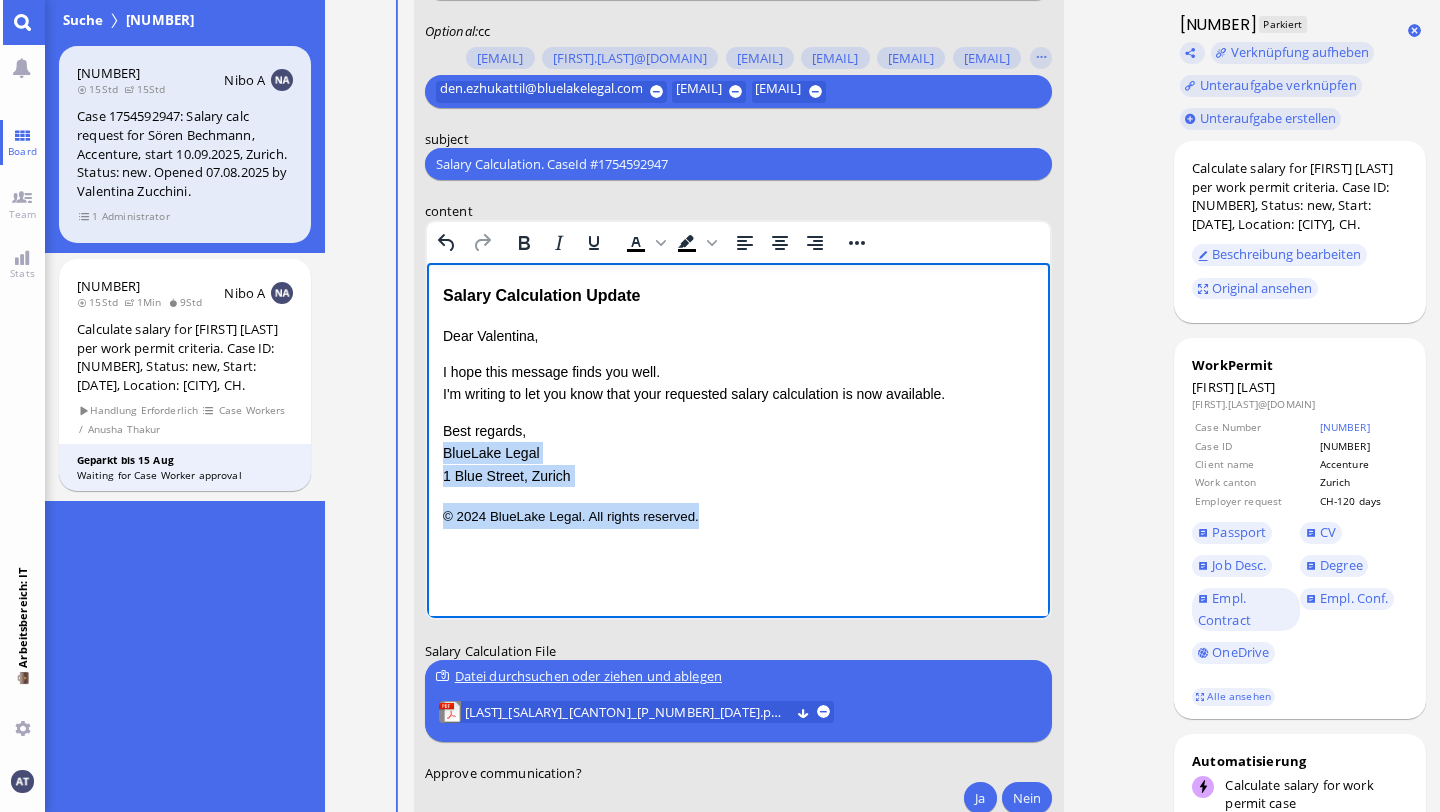drag, startPoint x: 441, startPoint y: 452, endPoint x: 774, endPoint y: 577, distance: 355.68808 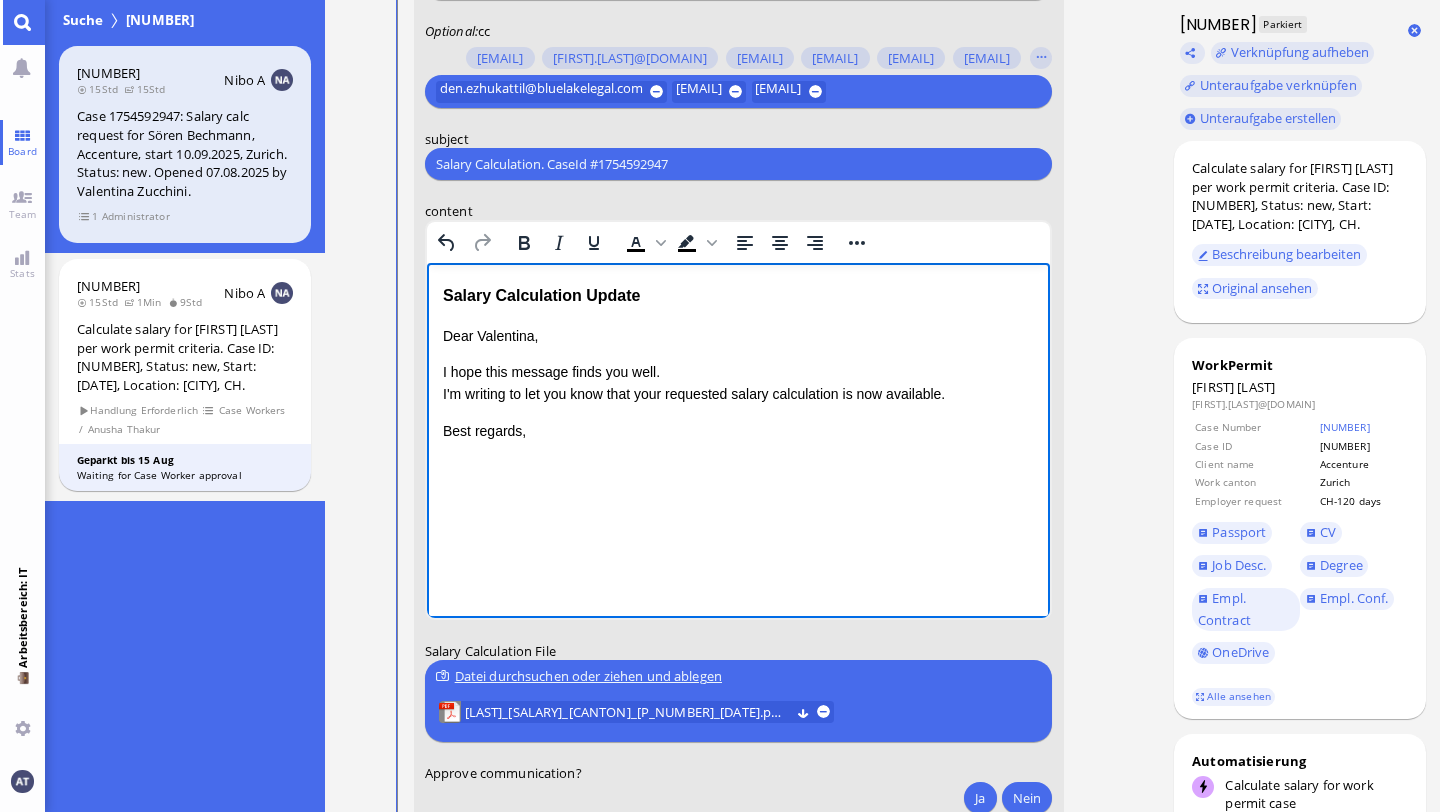 click on "Du to [EMAIL] [EMAIL] [EMAIL] [EMAIL] [EMAIL] [EMAIL] [EMAIL] [EMAIL] [EMAIL] [EMAIL] [EMAIL] [EMAIL] [EMAIL] [EMAIL] [EMAIL] Optional :  cc subject" at bounding box center (742, 449) 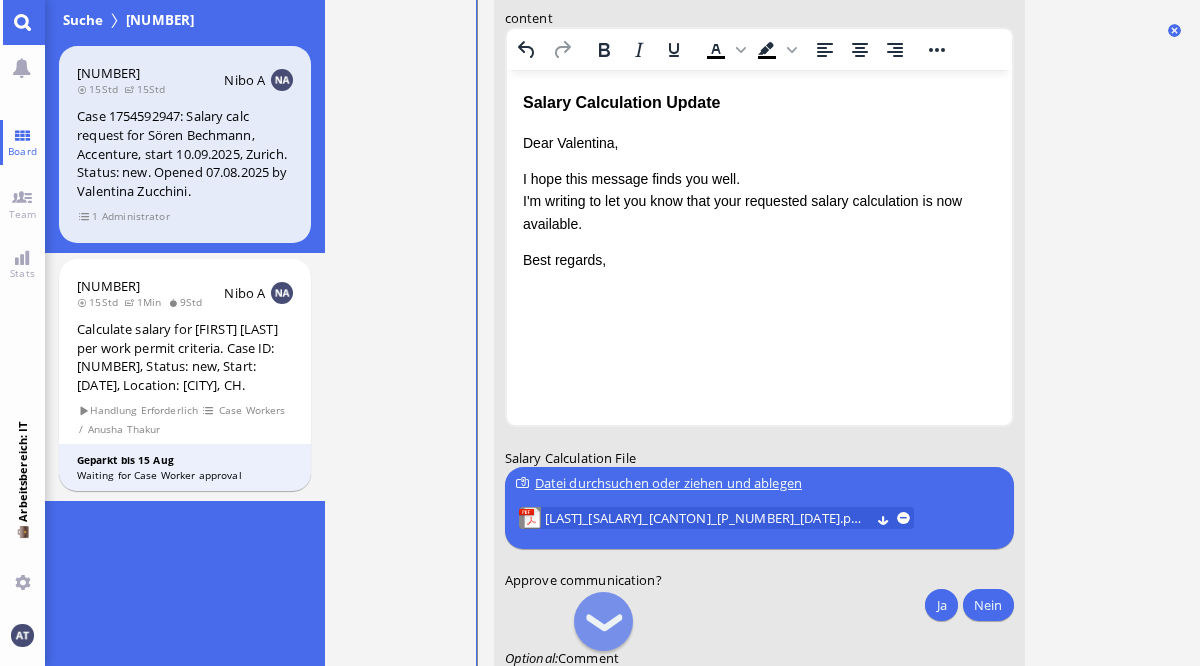 scroll, scrollTop: 0, scrollLeft: 0, axis: both 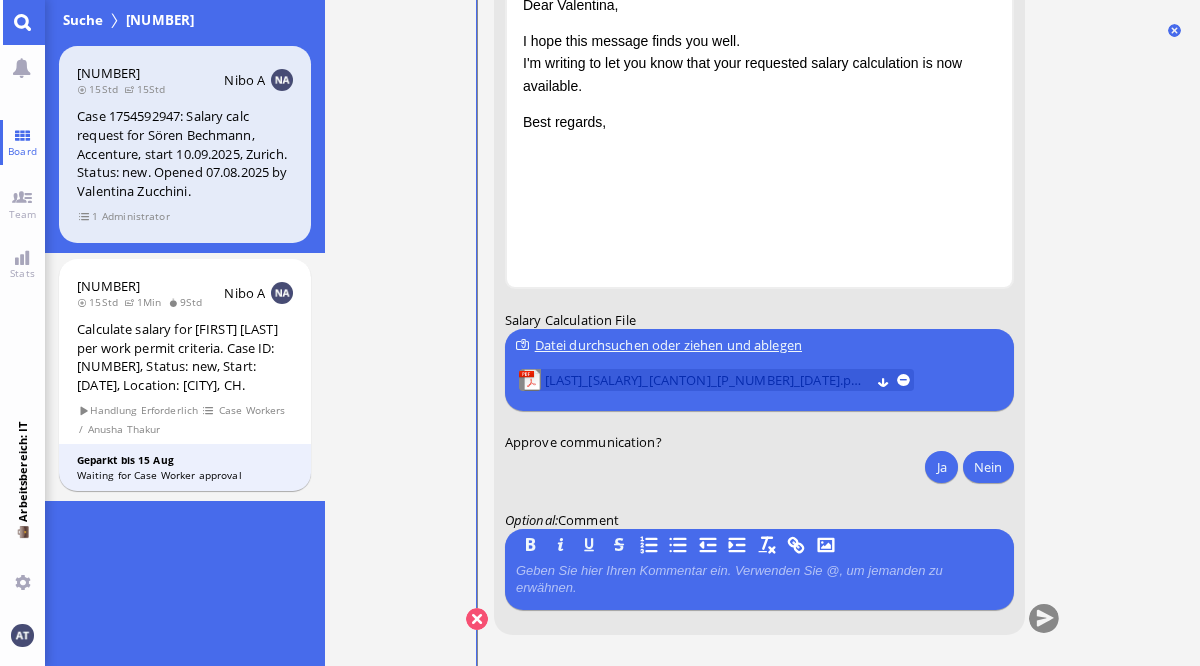 click on "[LAST]_[SALARY]_[CANTON]_[P_NUMBER]_[DATE].pdf (68.45 kB)" at bounding box center [706, 381] 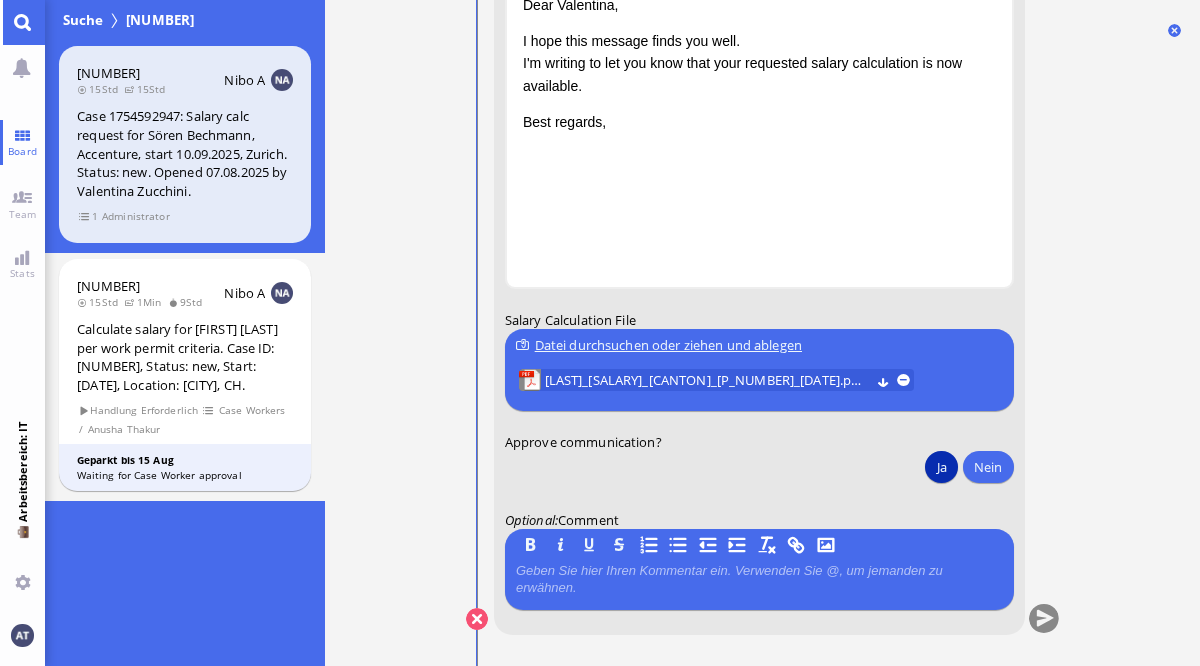 click on "Ja" at bounding box center [941, 467] 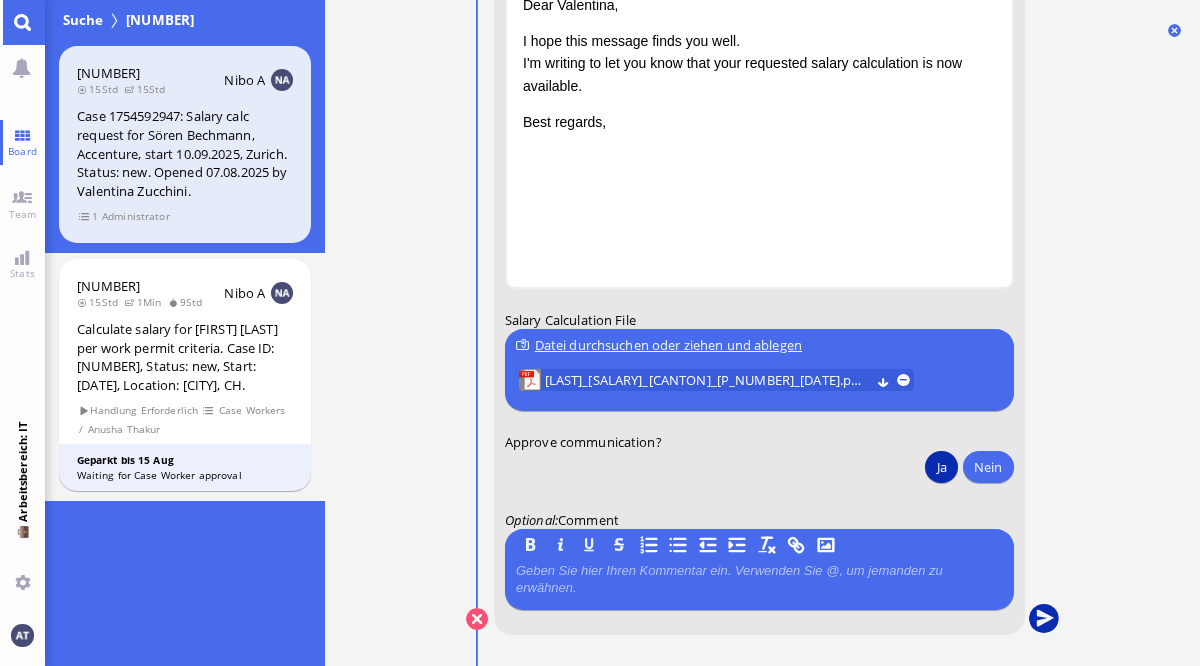 click at bounding box center (1043, 620) 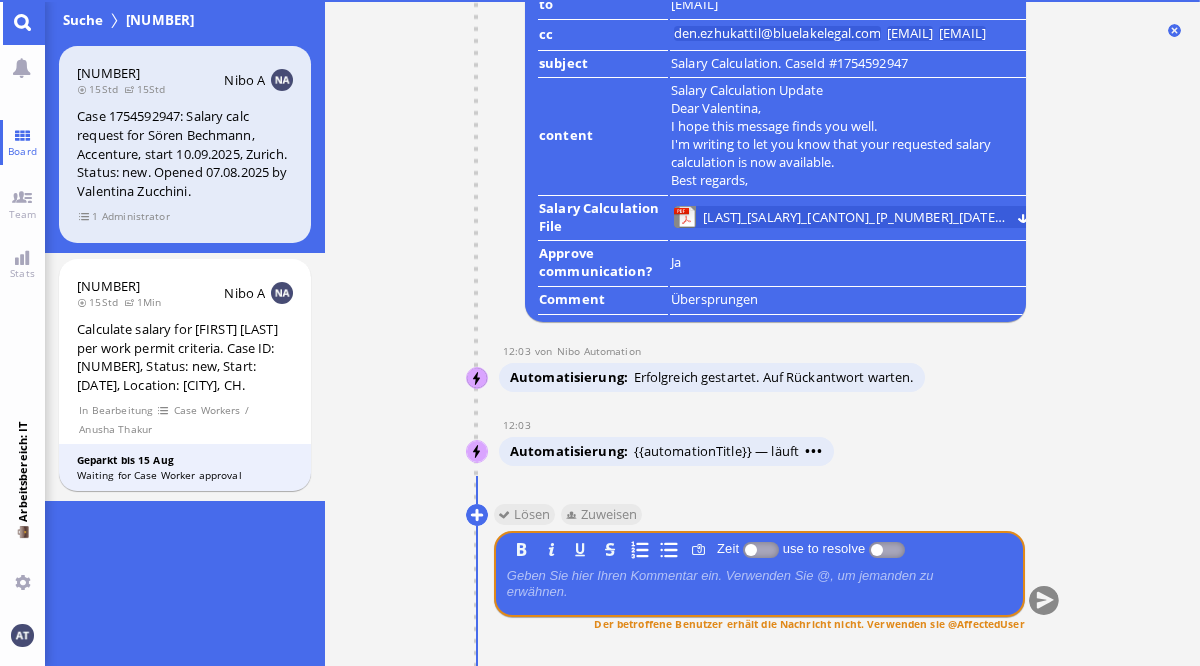 scroll, scrollTop: 0, scrollLeft: 0, axis: both 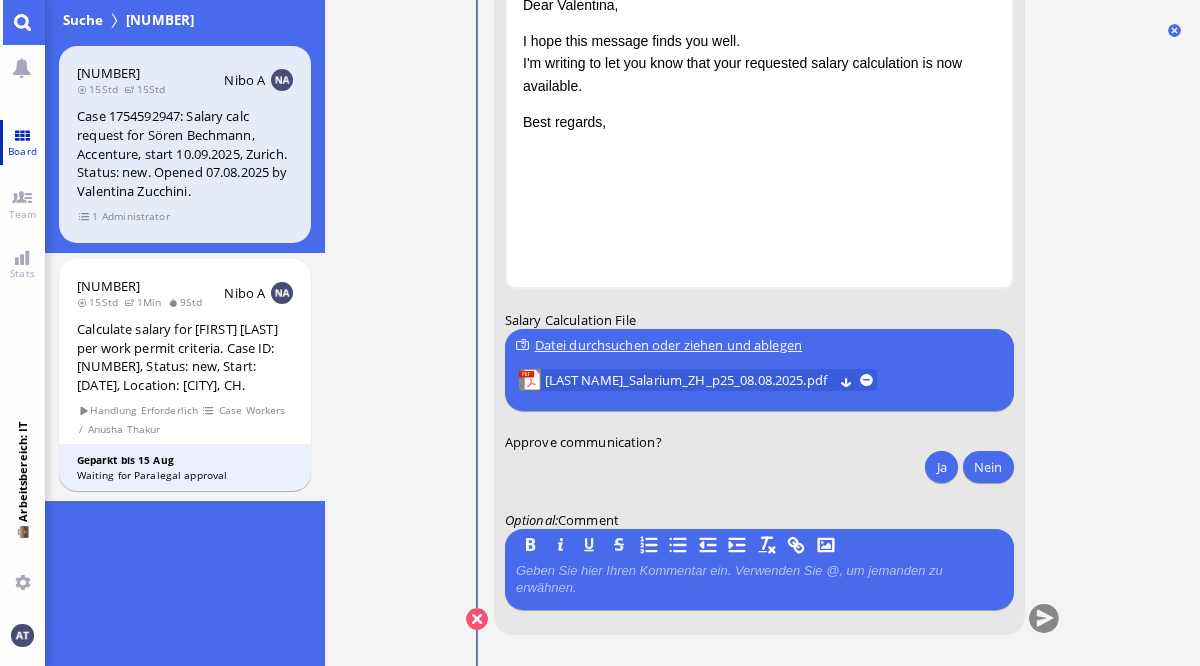 click on "Board" at bounding box center [22, 142] 